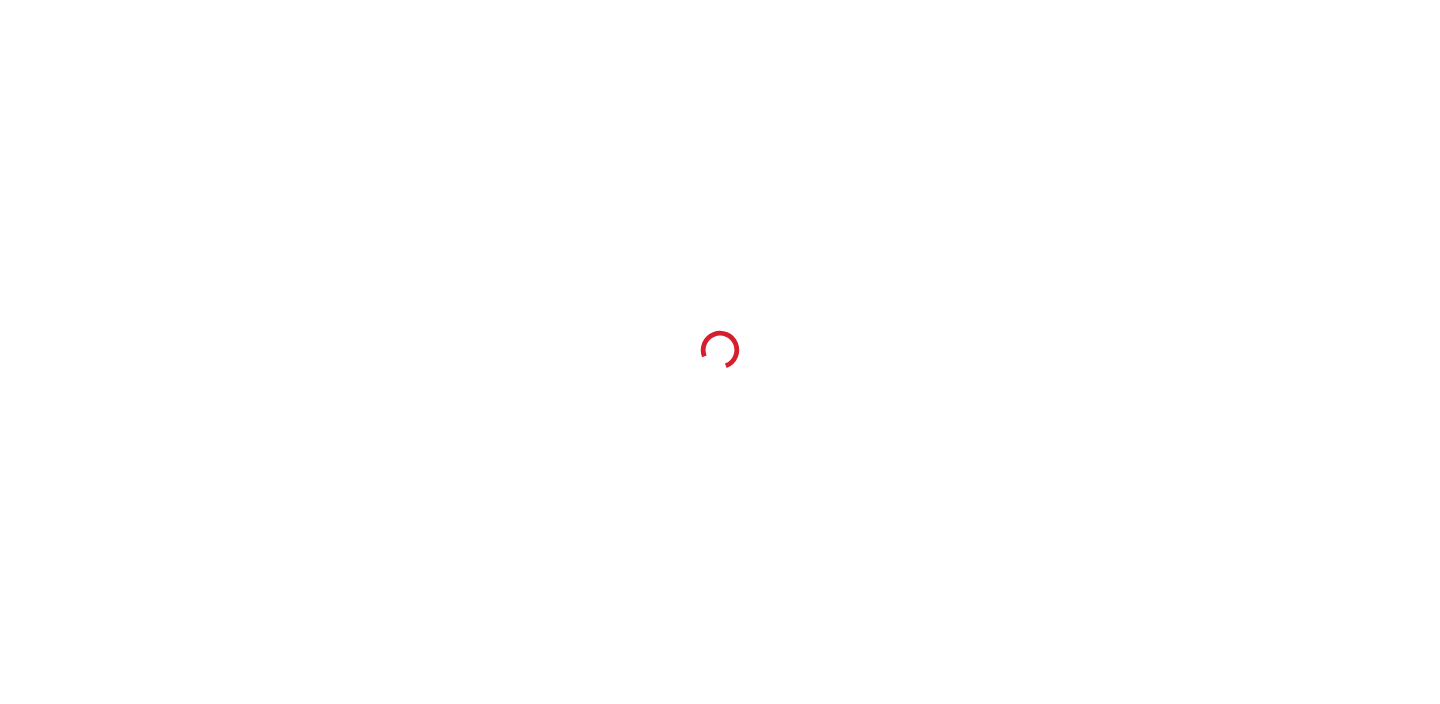 scroll, scrollTop: 0, scrollLeft: 0, axis: both 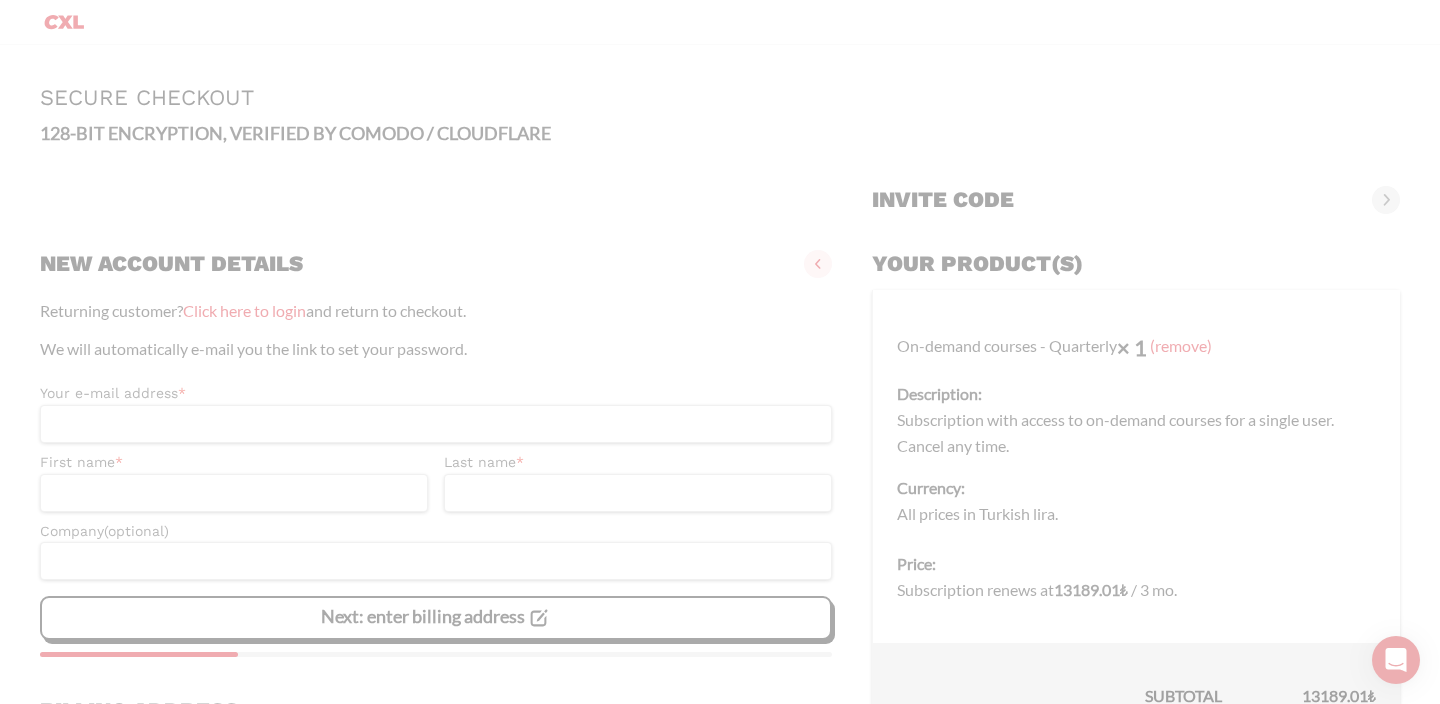 click on "Your e-mail address  *" at bounding box center (436, 424) 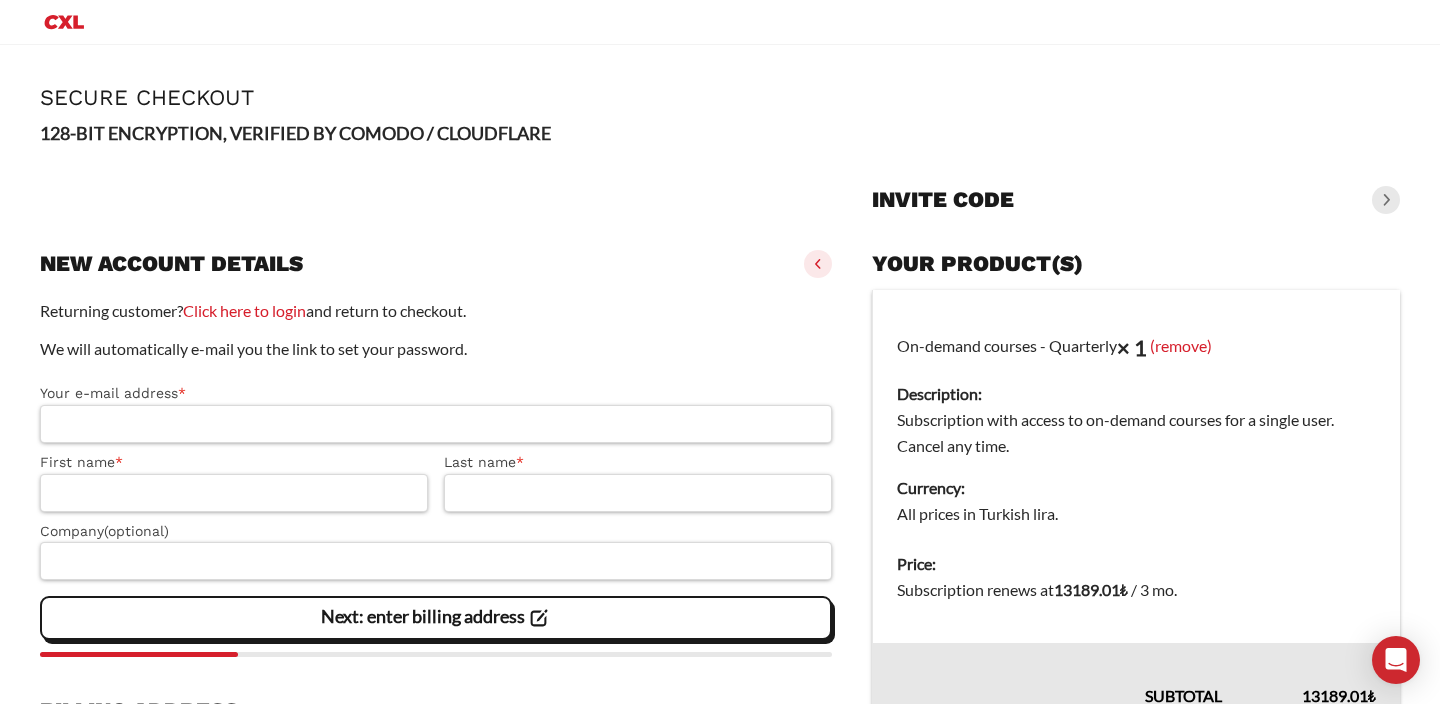 click on "Your e-mail address  *" at bounding box center (436, 424) 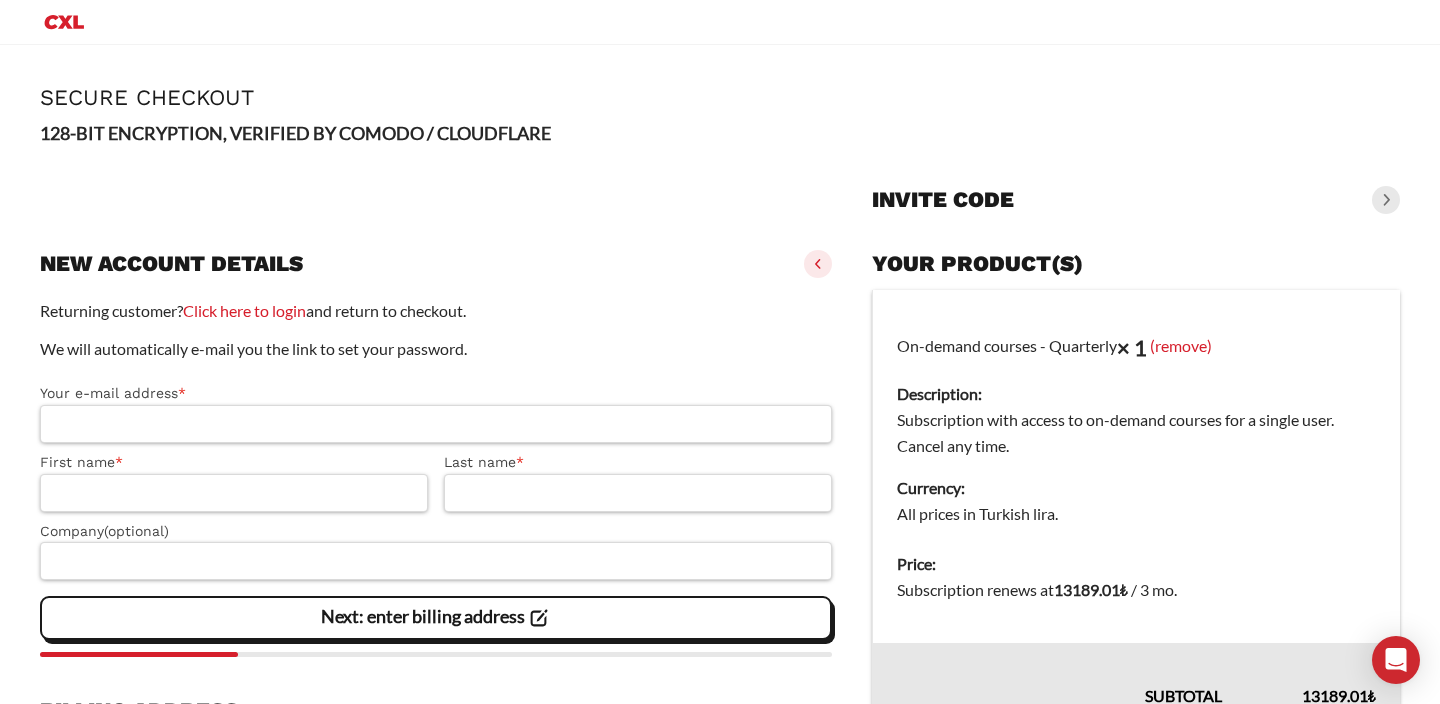 type on "**********" 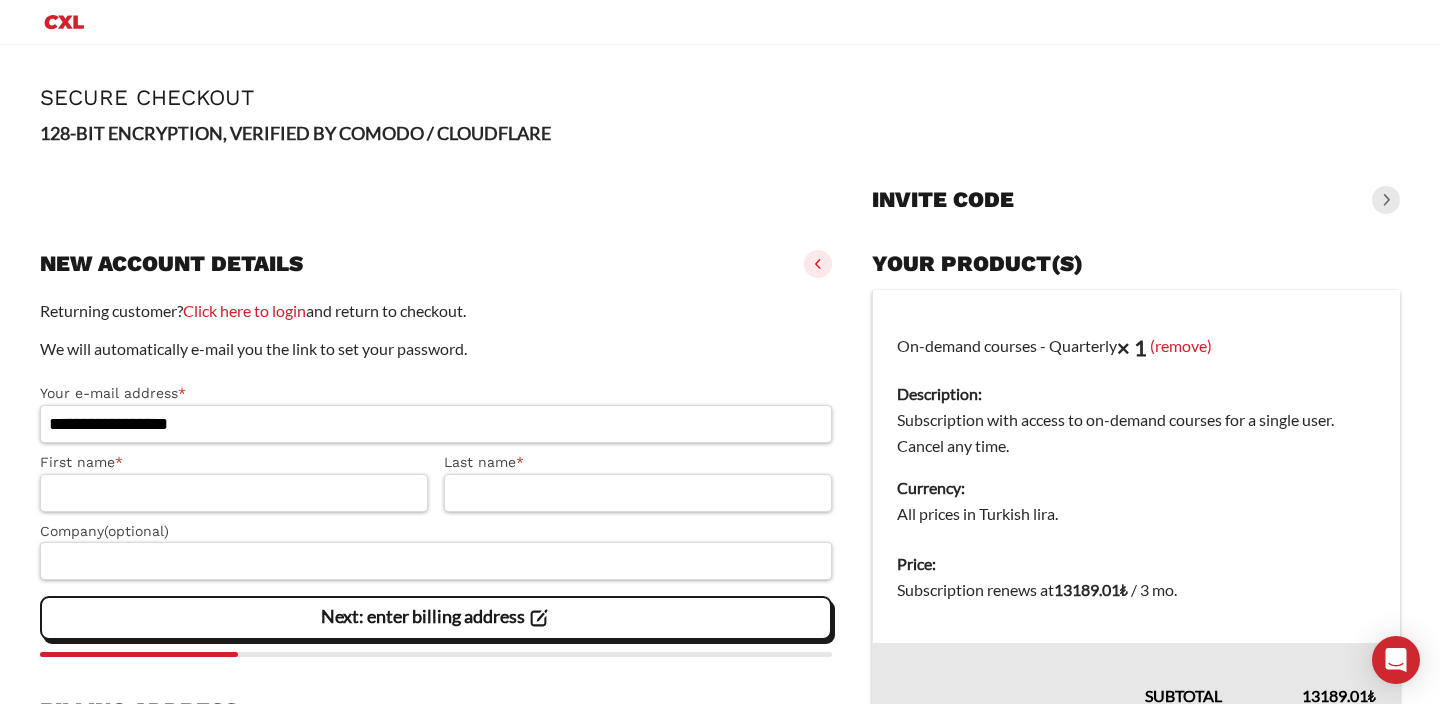 type on "***" 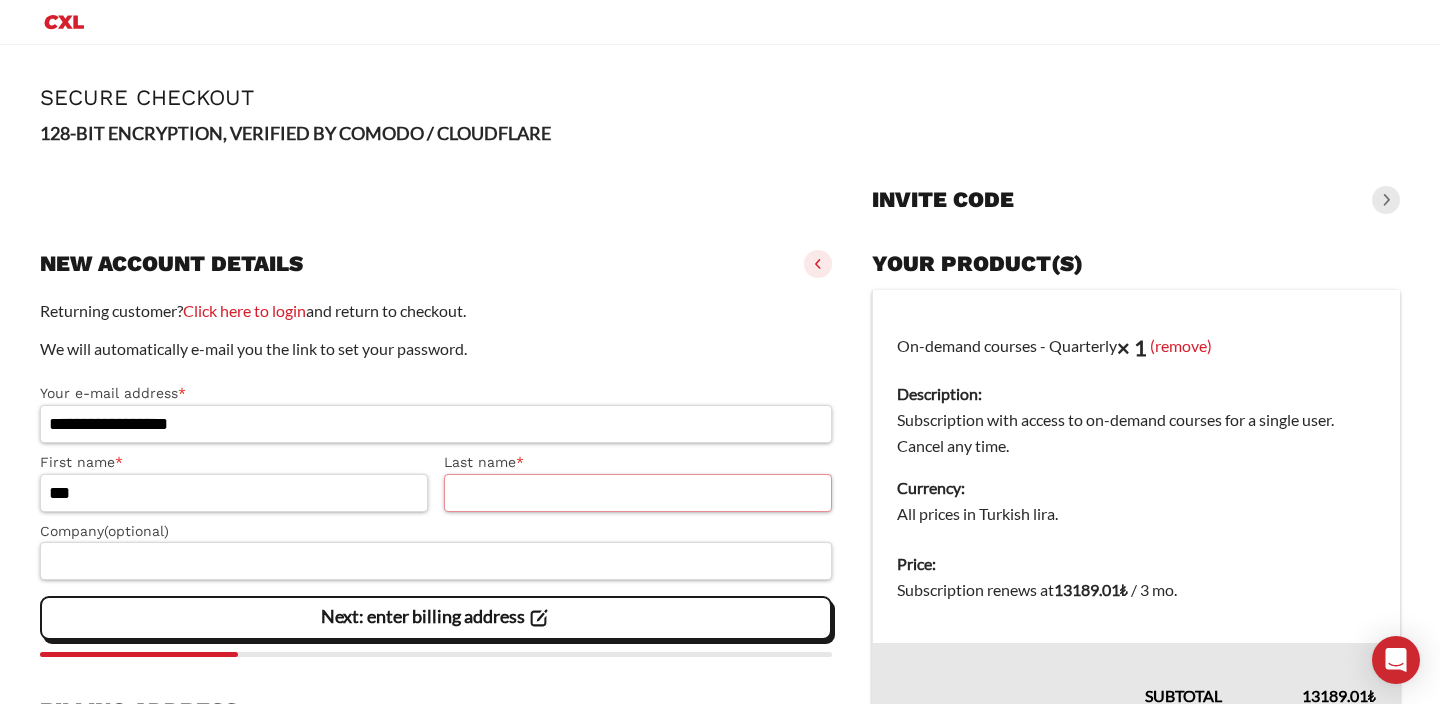 type on "**********" 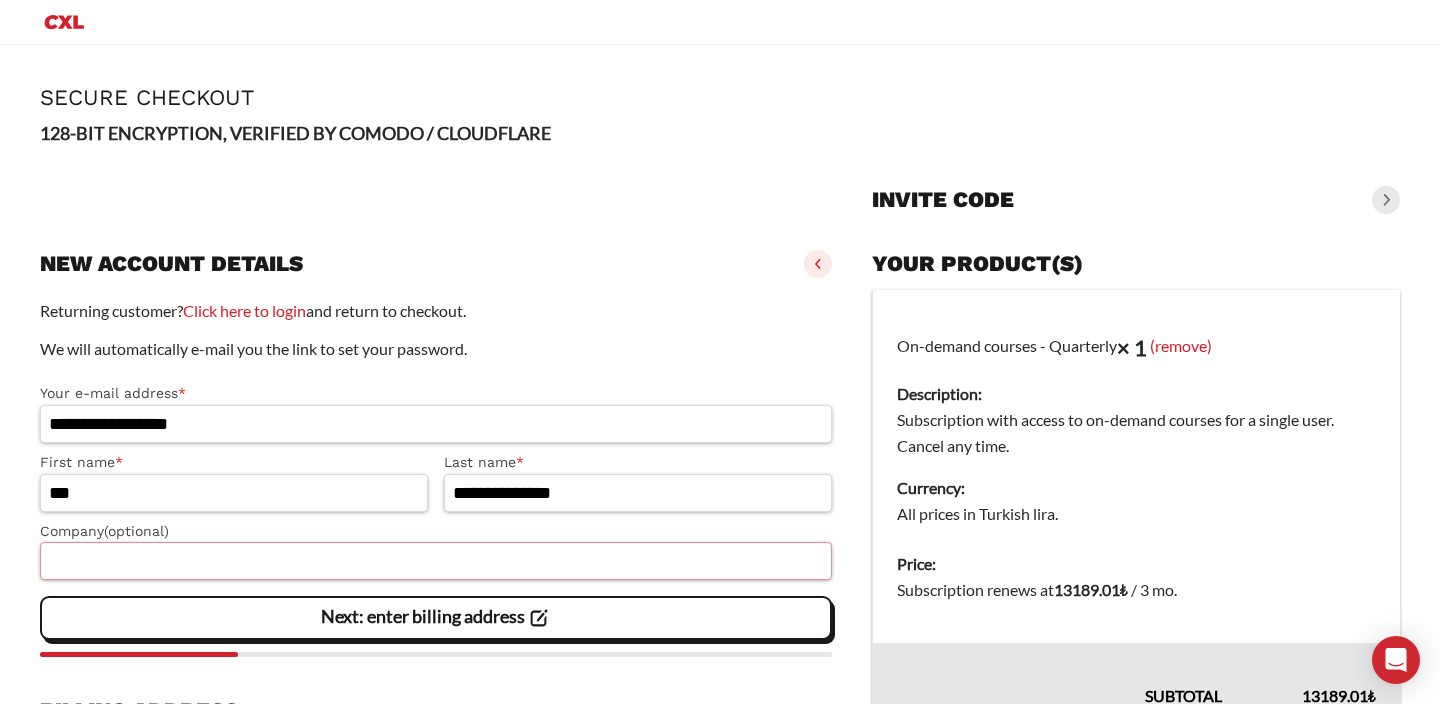 click on "Company  (optional)" at bounding box center [436, 561] 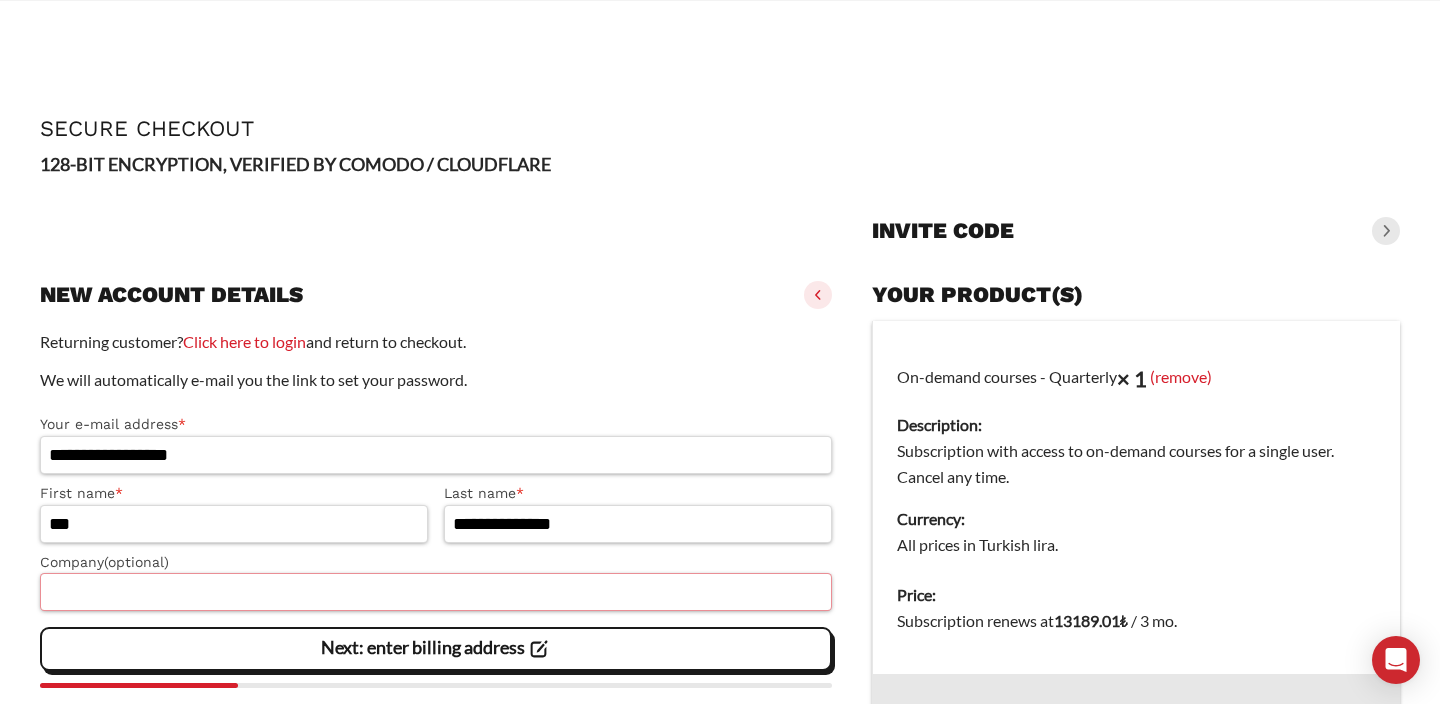 scroll, scrollTop: 269, scrollLeft: 0, axis: vertical 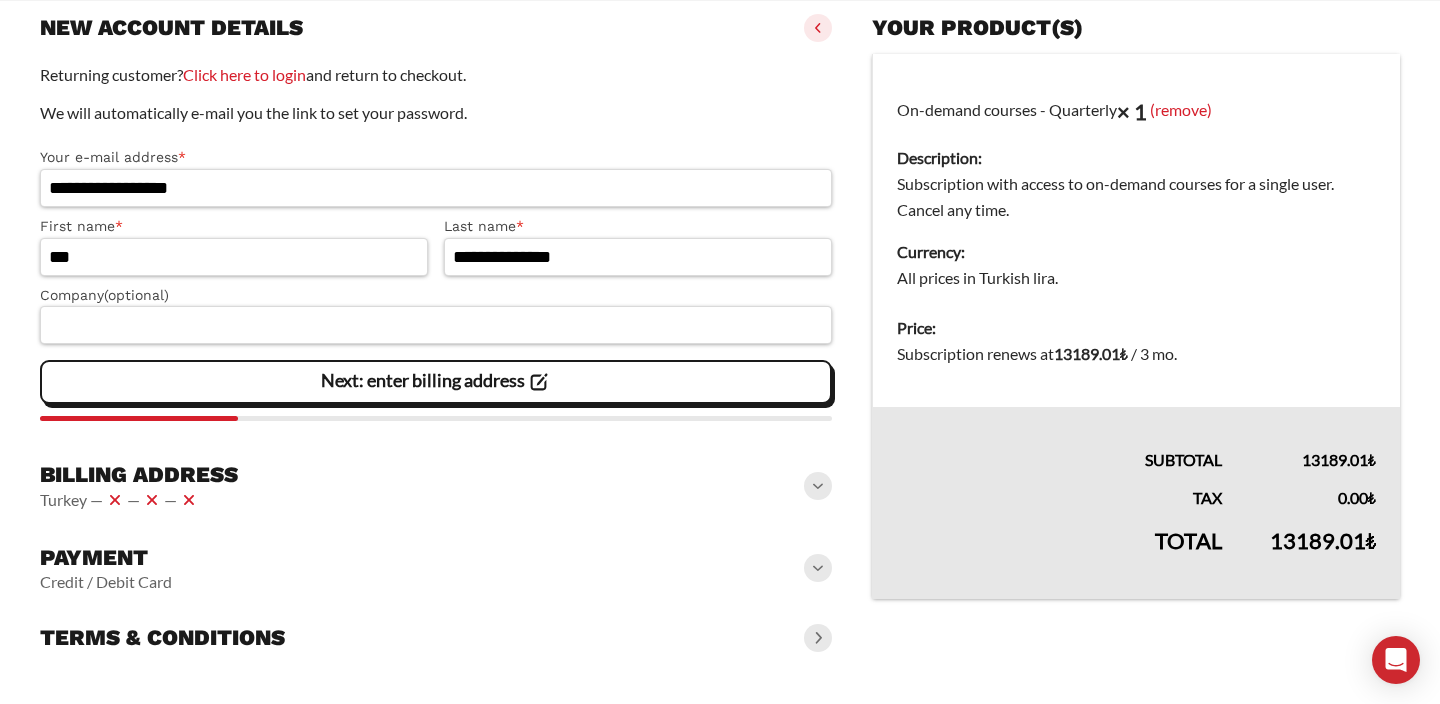 click on "Payment
Credit / Debit Card" at bounding box center [436, 568] 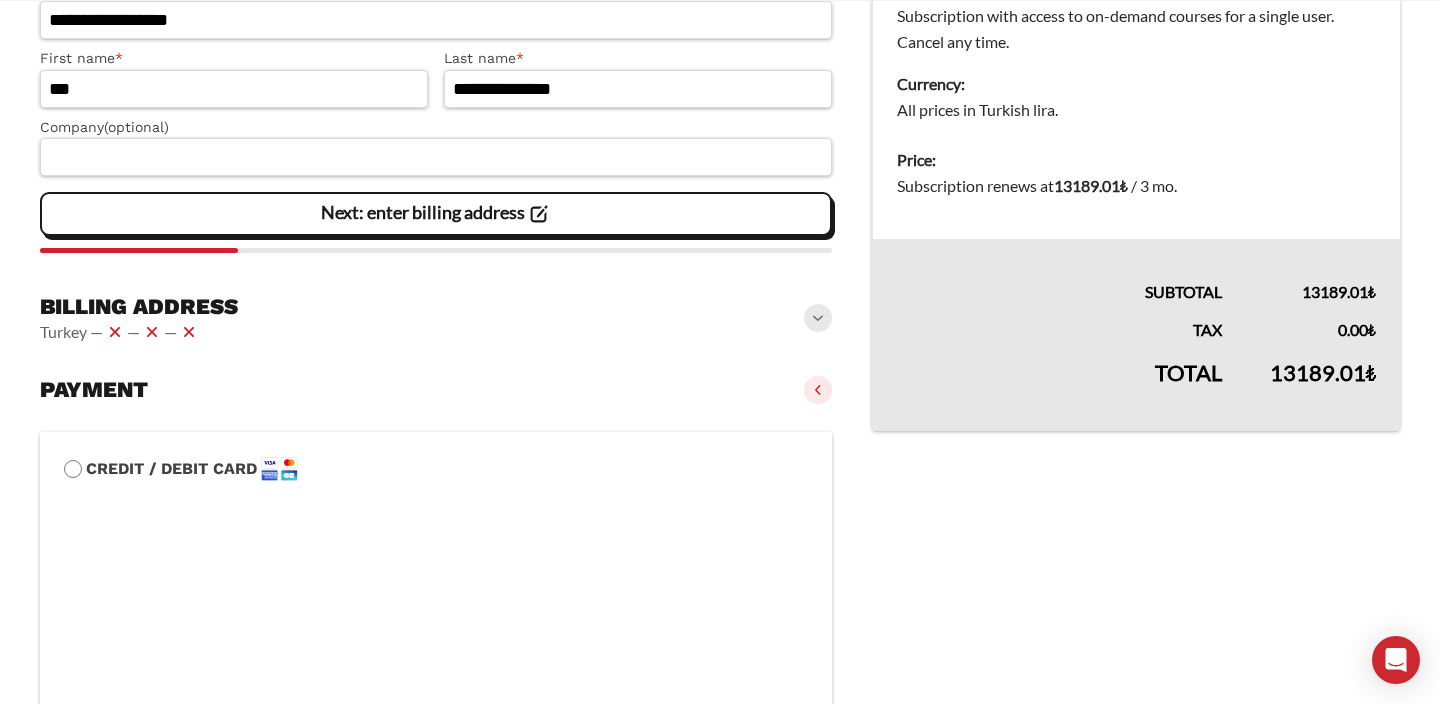 scroll, scrollTop: 434, scrollLeft: 0, axis: vertical 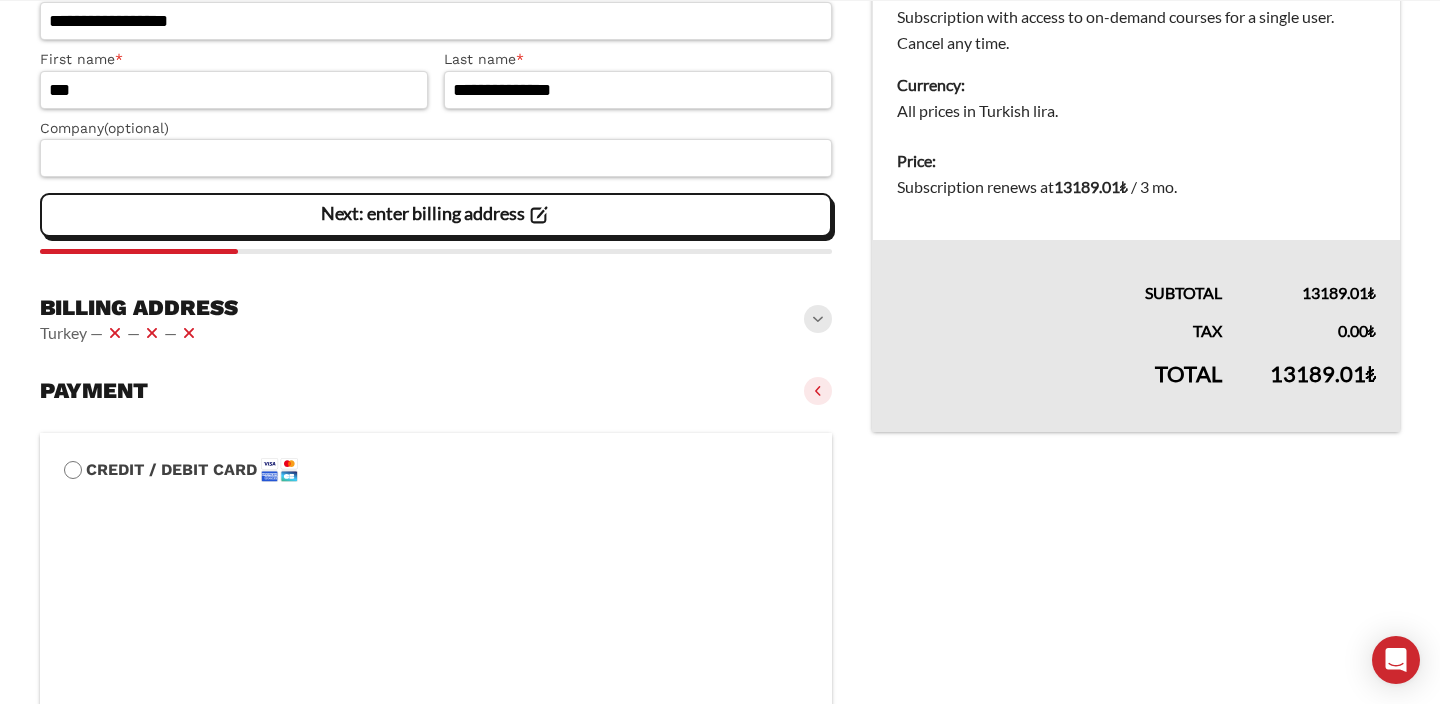 click on "Billing address
Turkey —   —   —" 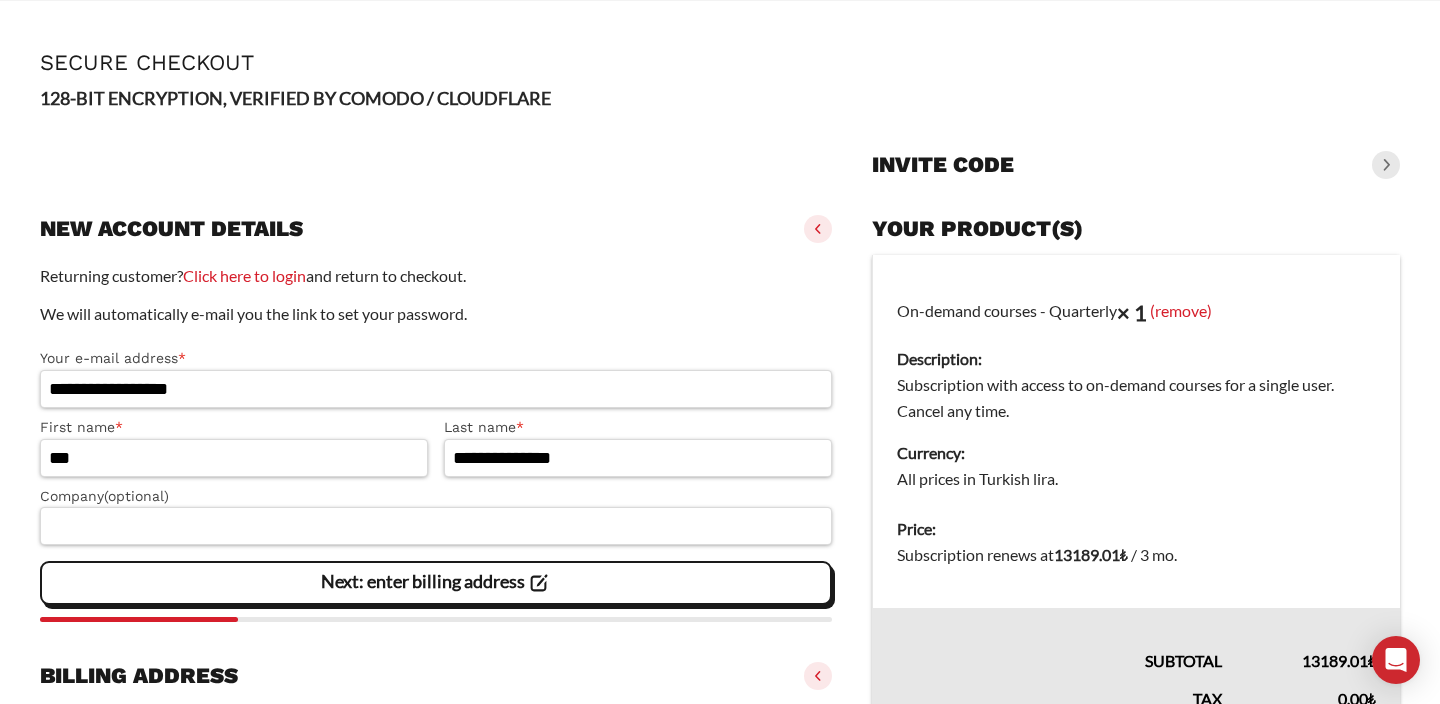 scroll, scrollTop: 0, scrollLeft: 0, axis: both 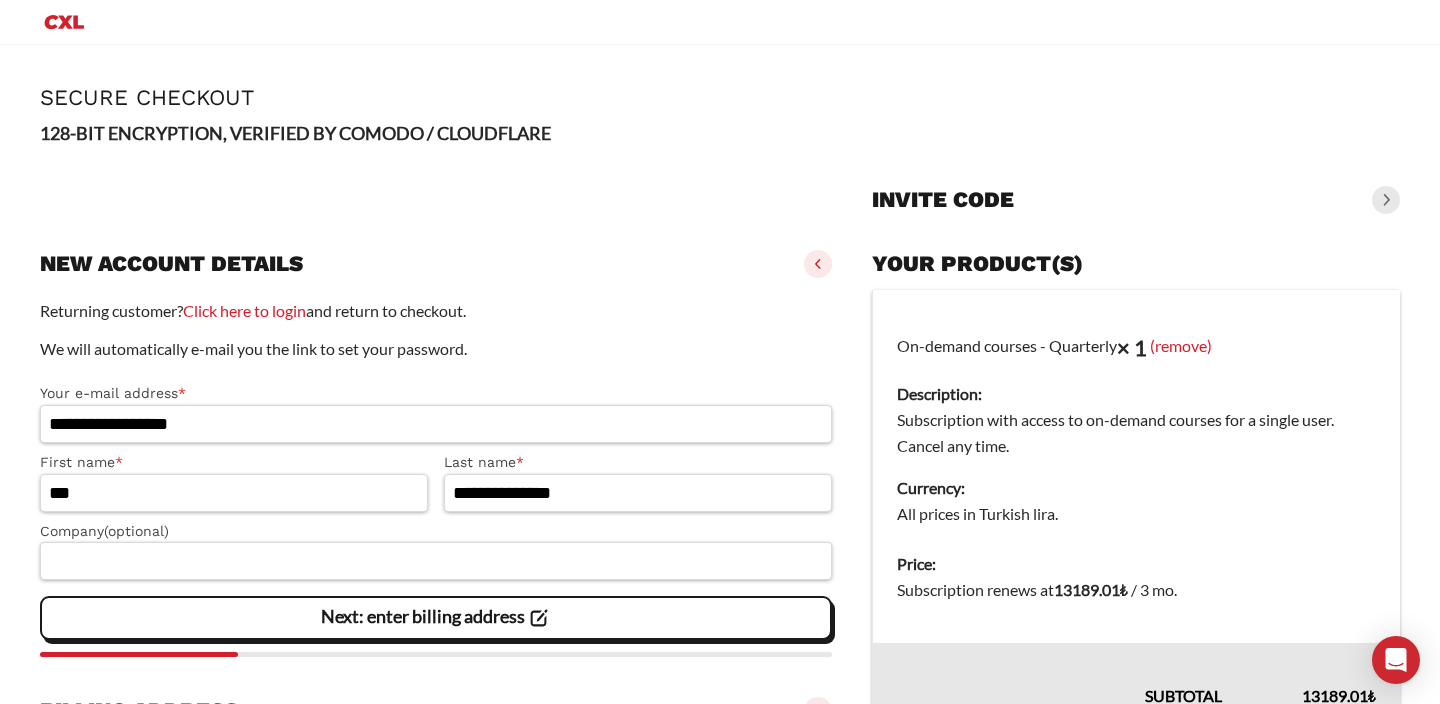 click on "Invite code" at bounding box center (943, 200) 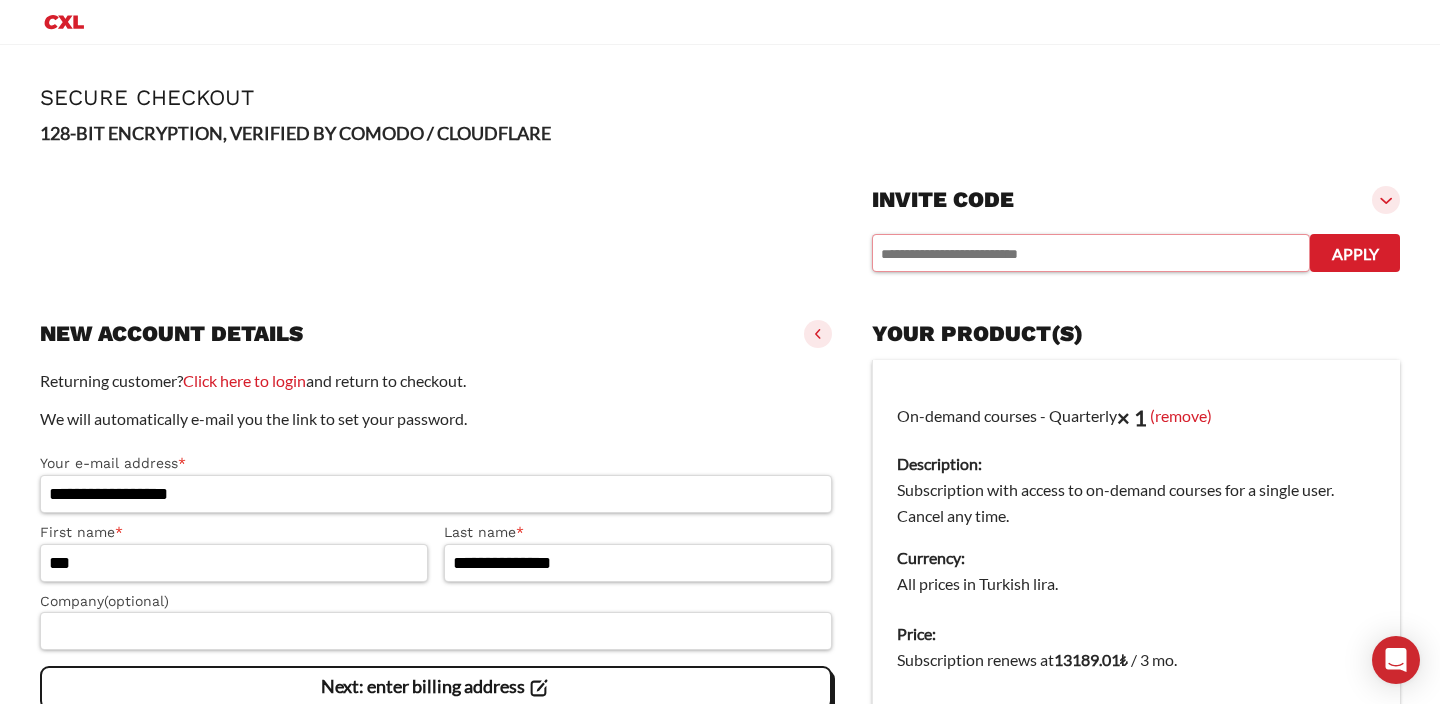 click at bounding box center [1091, 253] 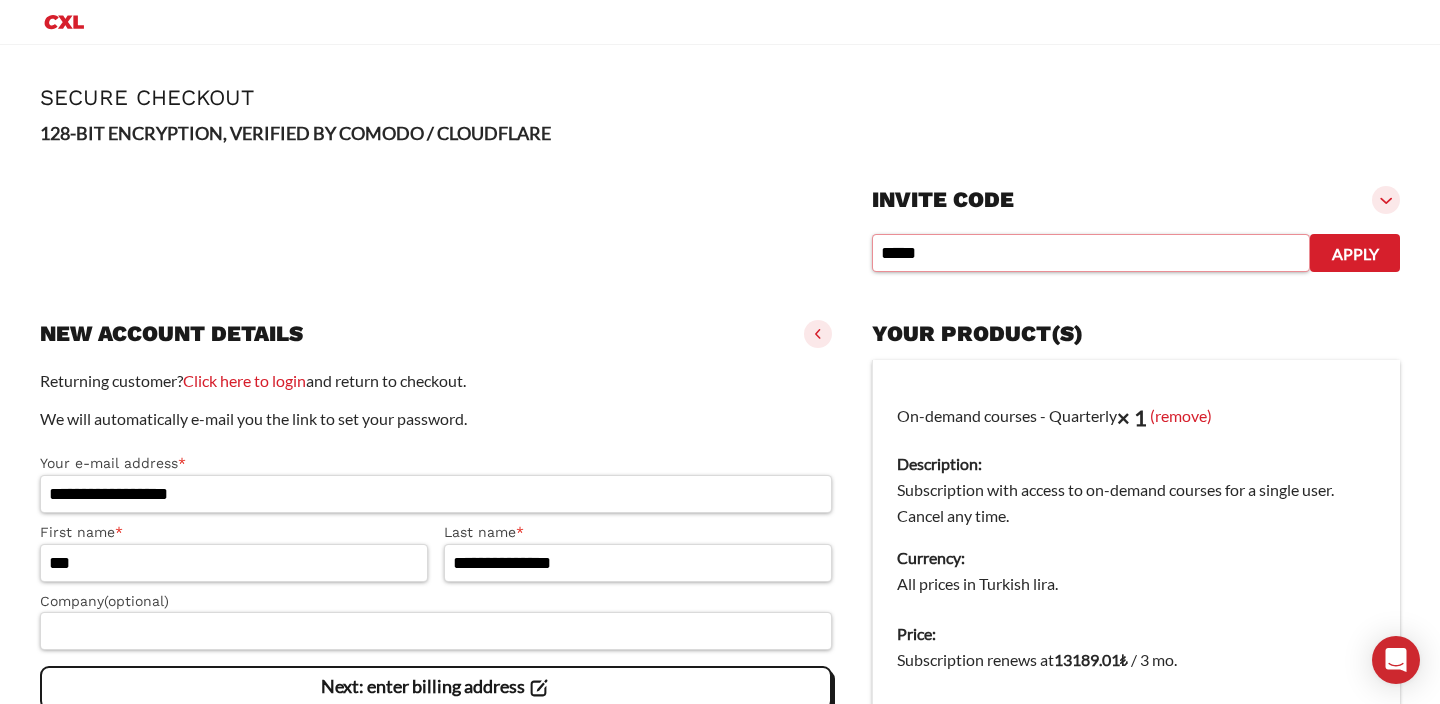 click on "*****" at bounding box center [1091, 253] 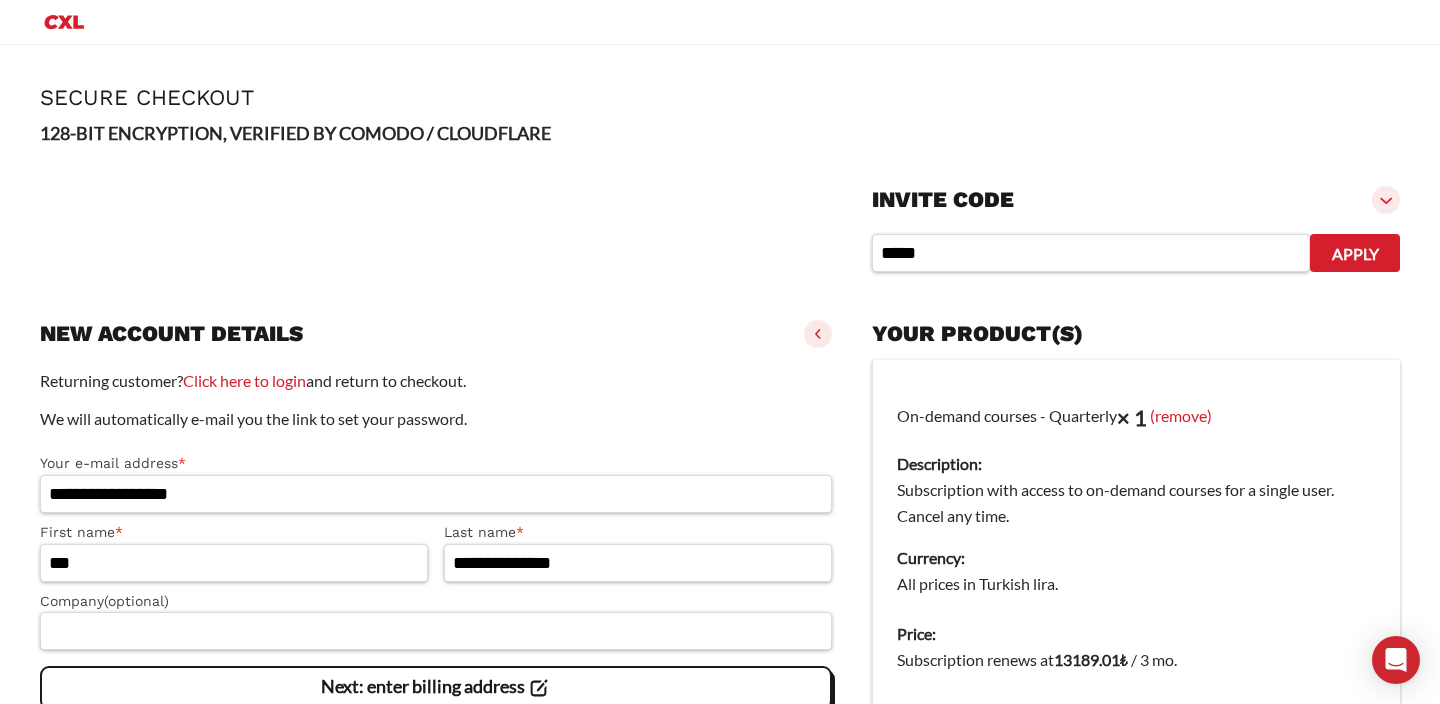 click on "Apply" at bounding box center (1355, 253) 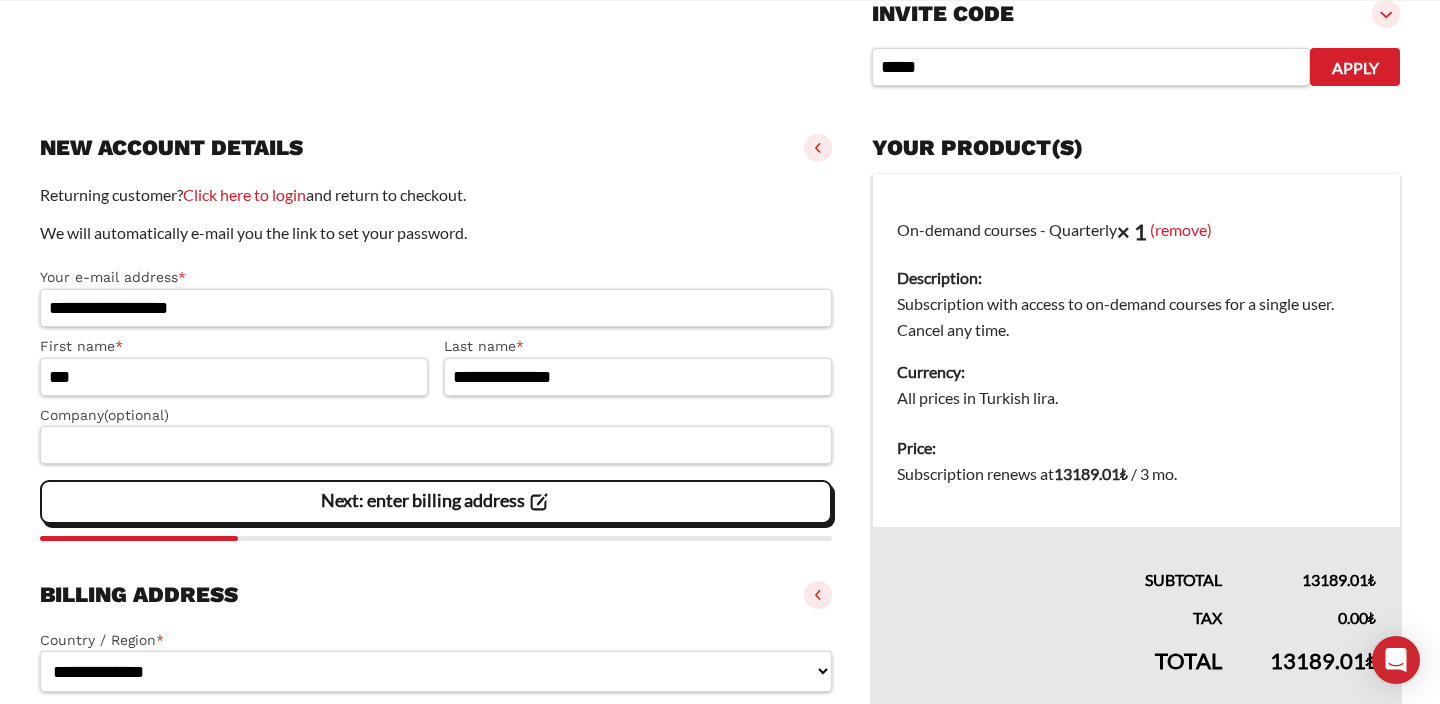 scroll, scrollTop: 221, scrollLeft: 0, axis: vertical 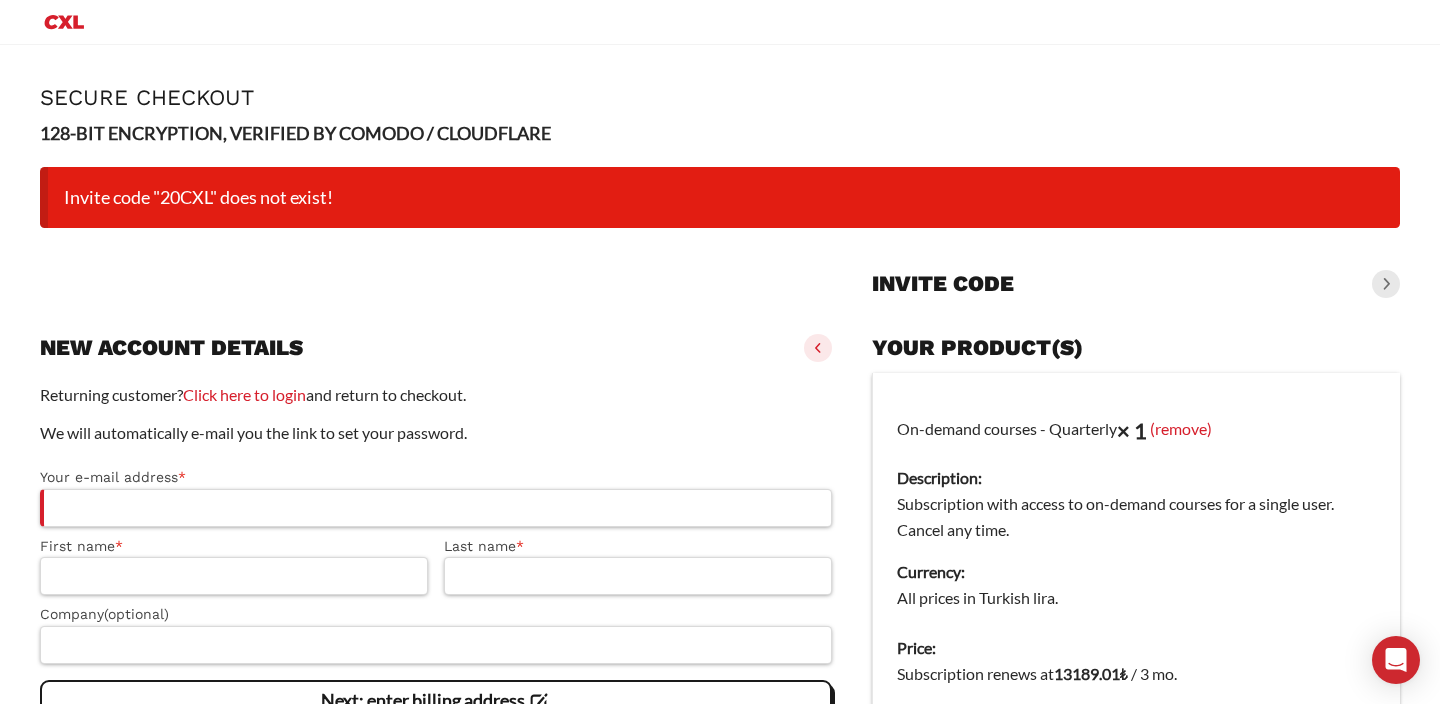 click on "Invite code" at bounding box center [1136, 284] 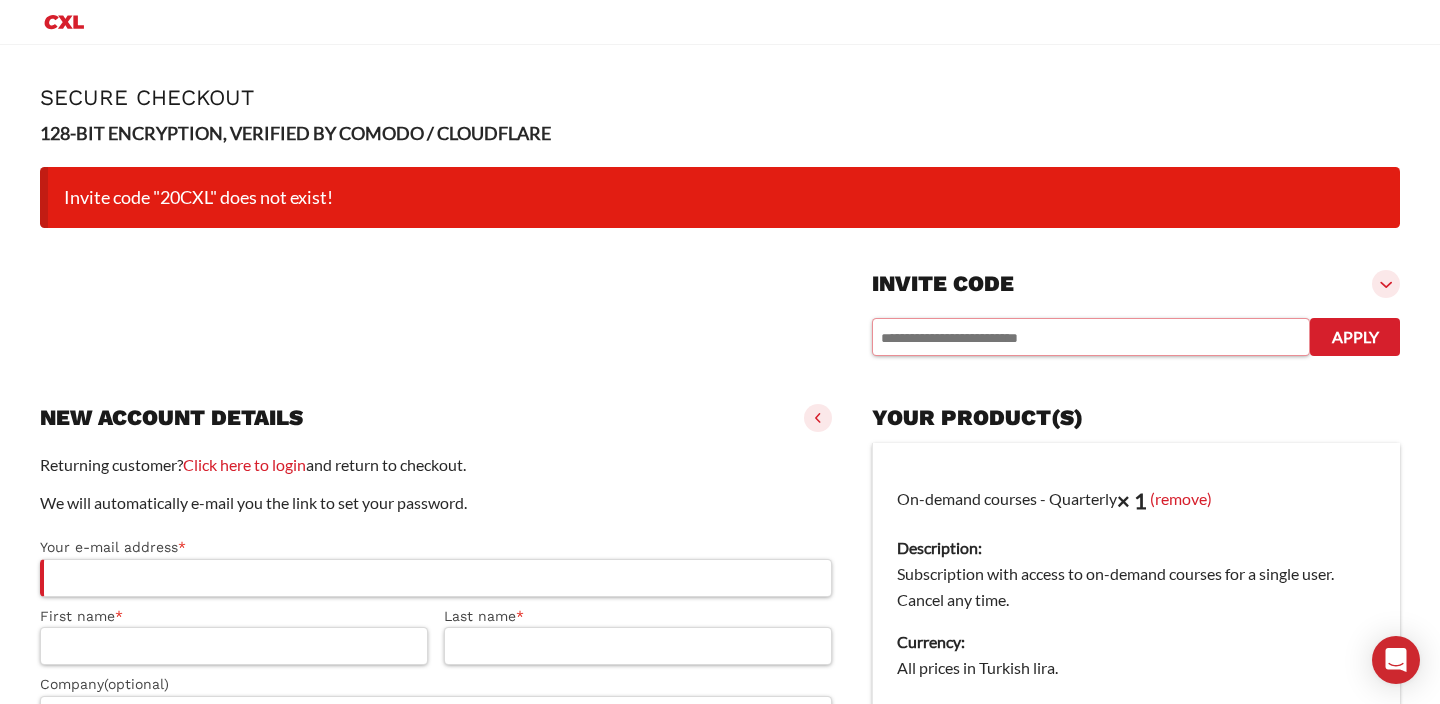 click at bounding box center [1091, 337] 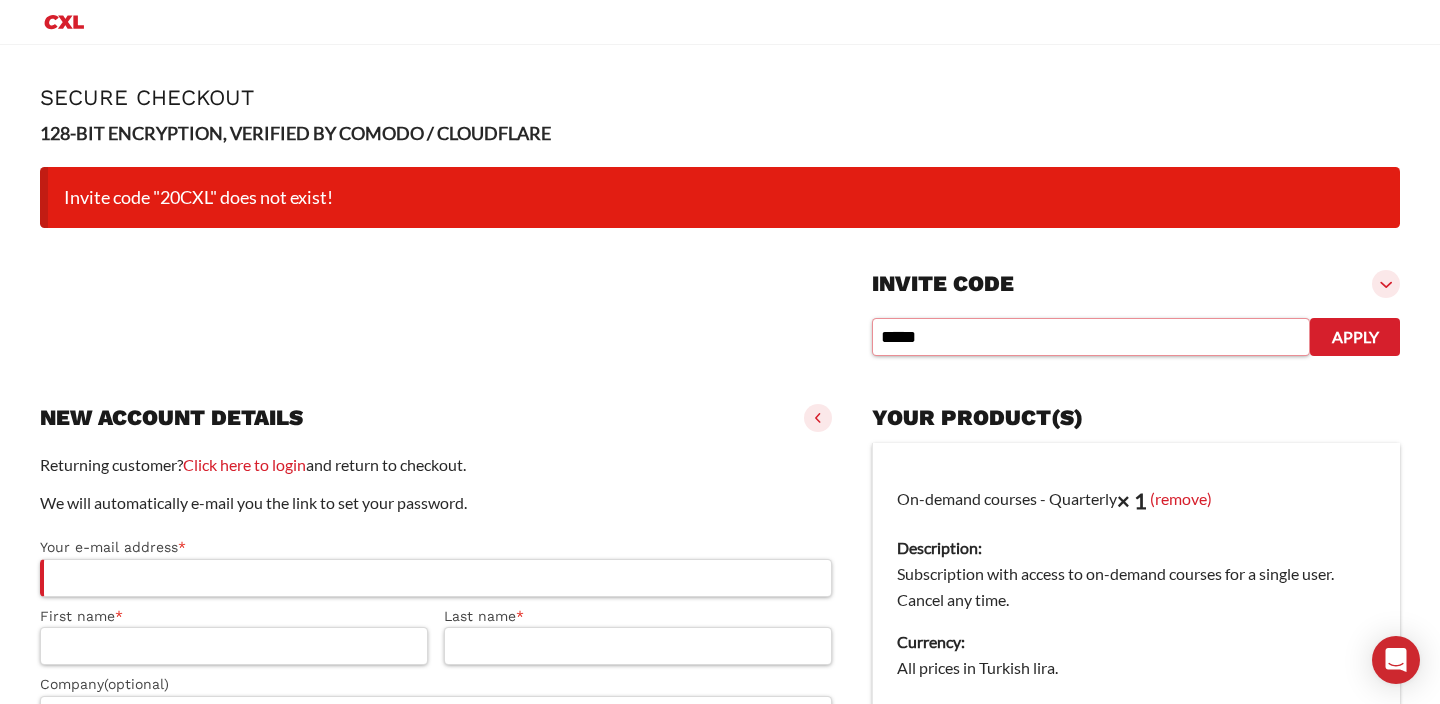 click on "*****" at bounding box center [1091, 337] 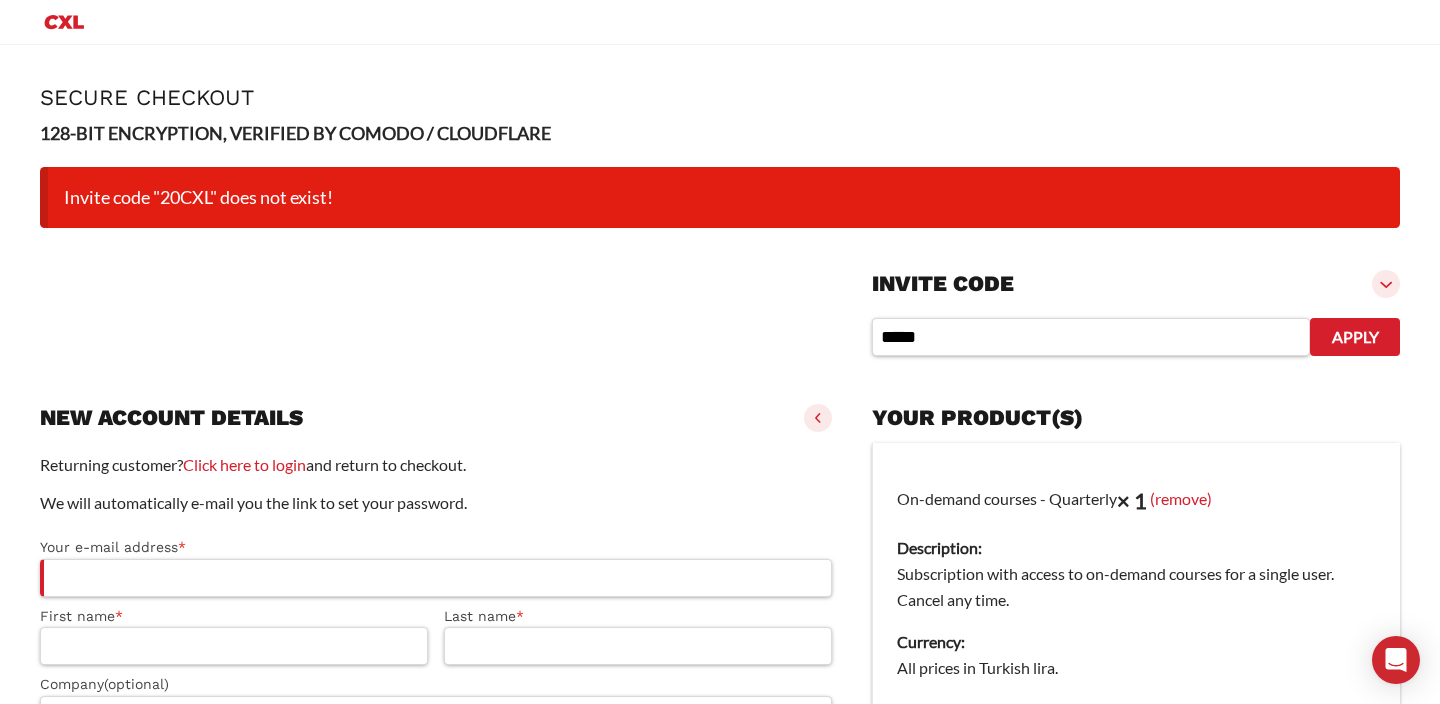 click on "Apply" at bounding box center (1355, 337) 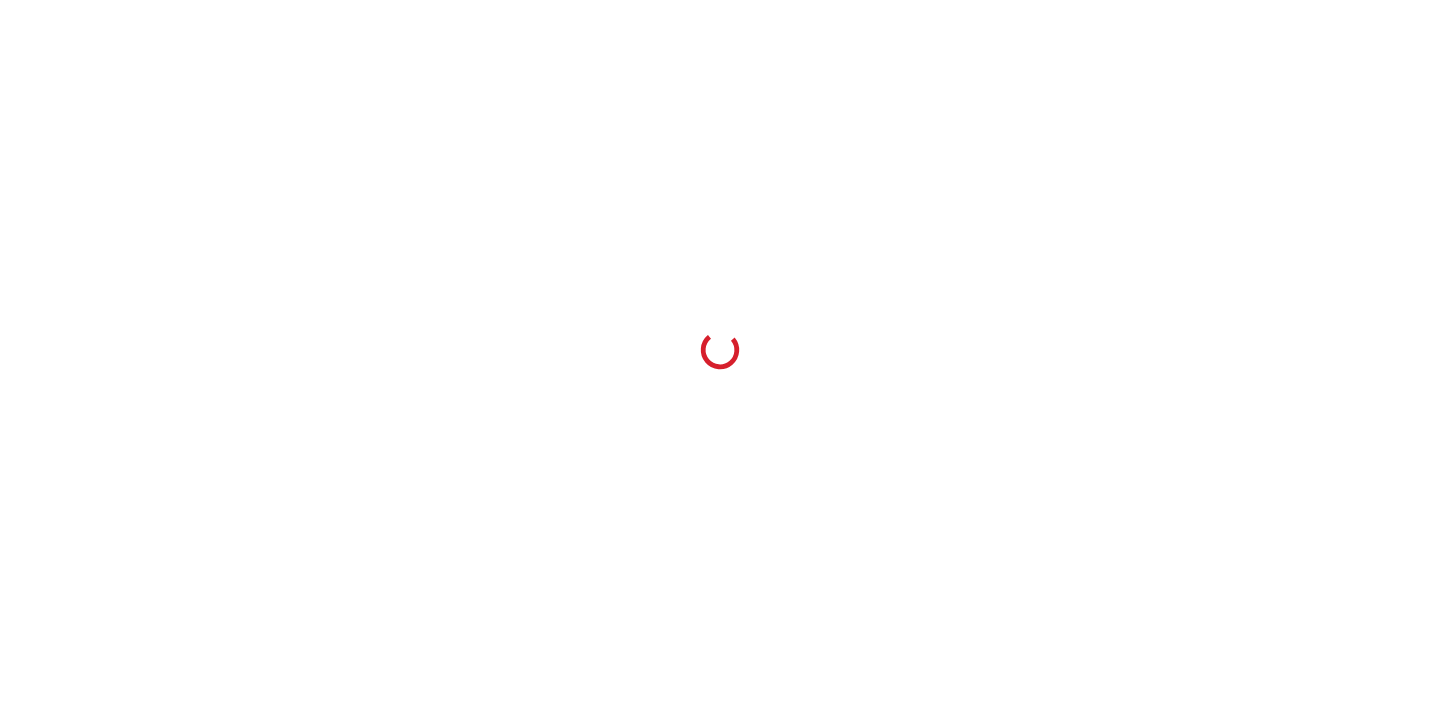 scroll, scrollTop: 0, scrollLeft: 0, axis: both 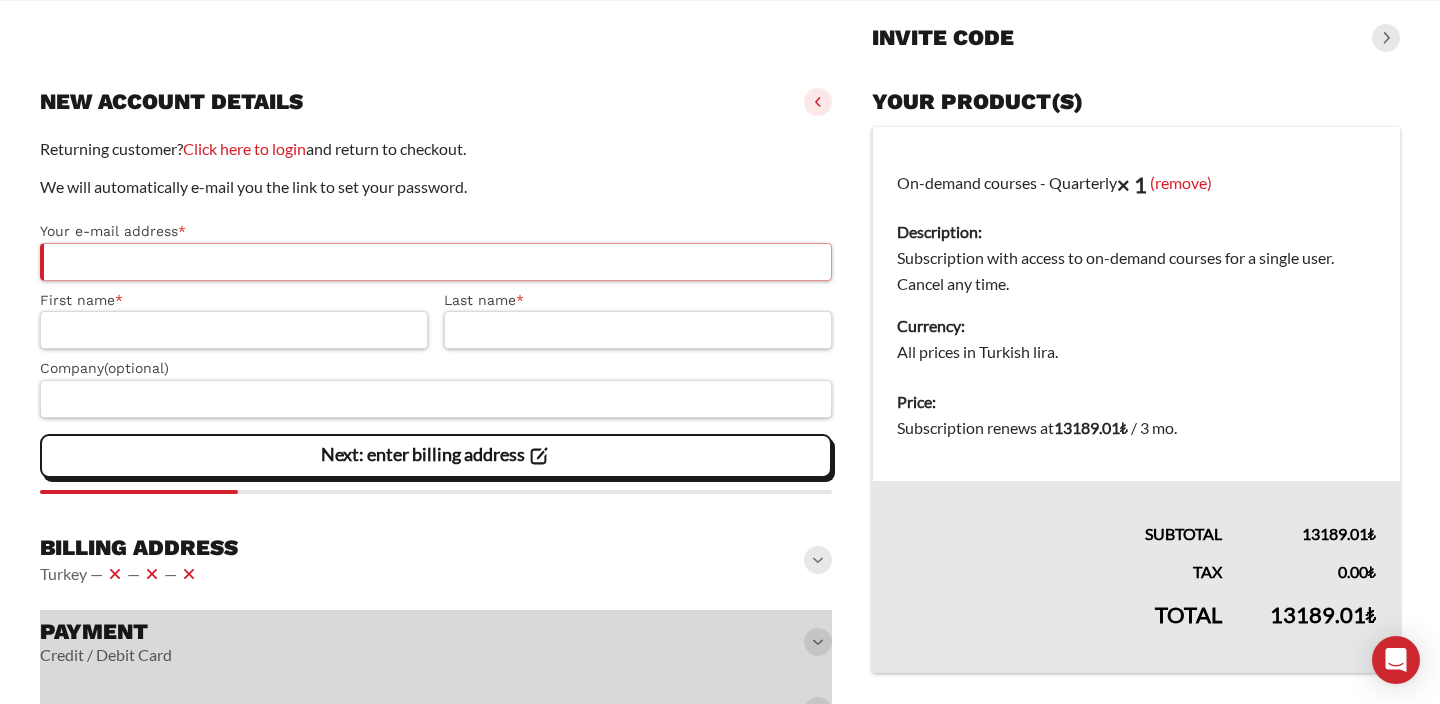 click on "Your e-mail address  *" at bounding box center (436, 262) 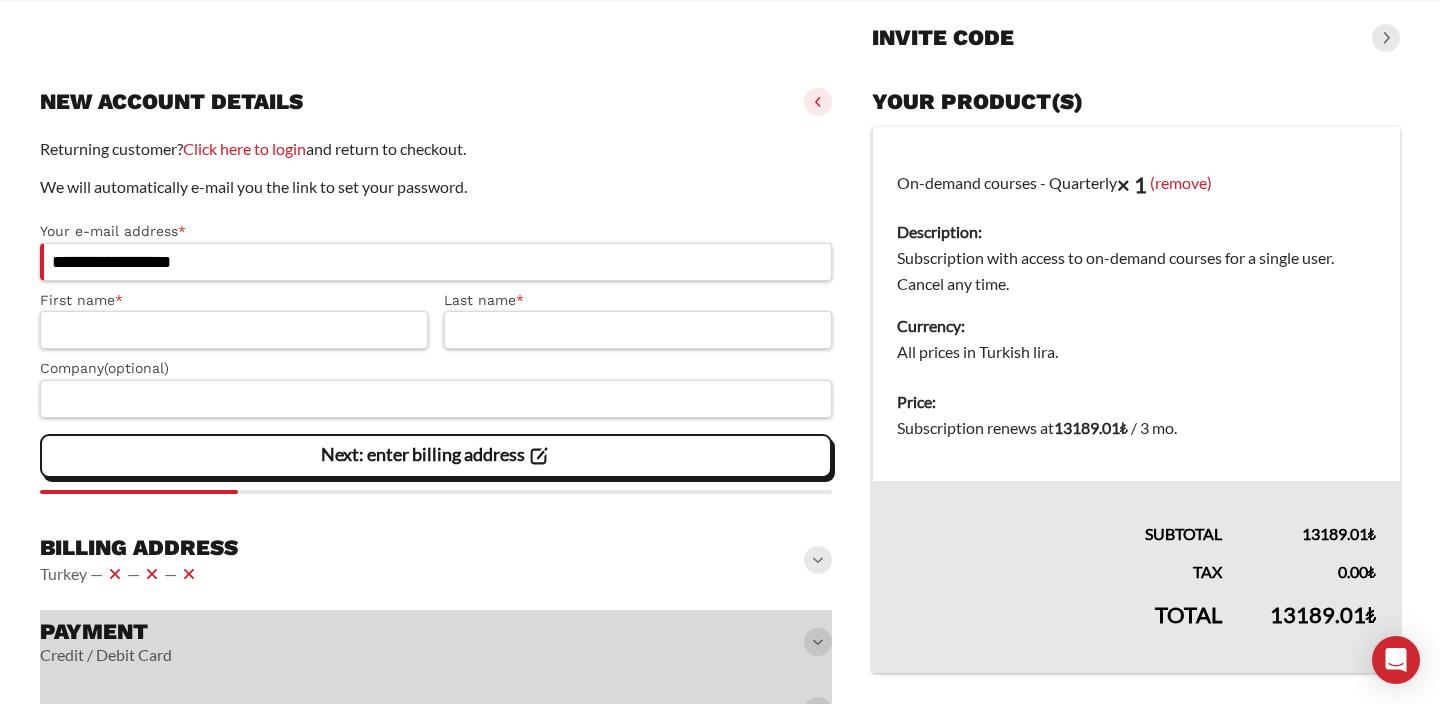 type on "***" 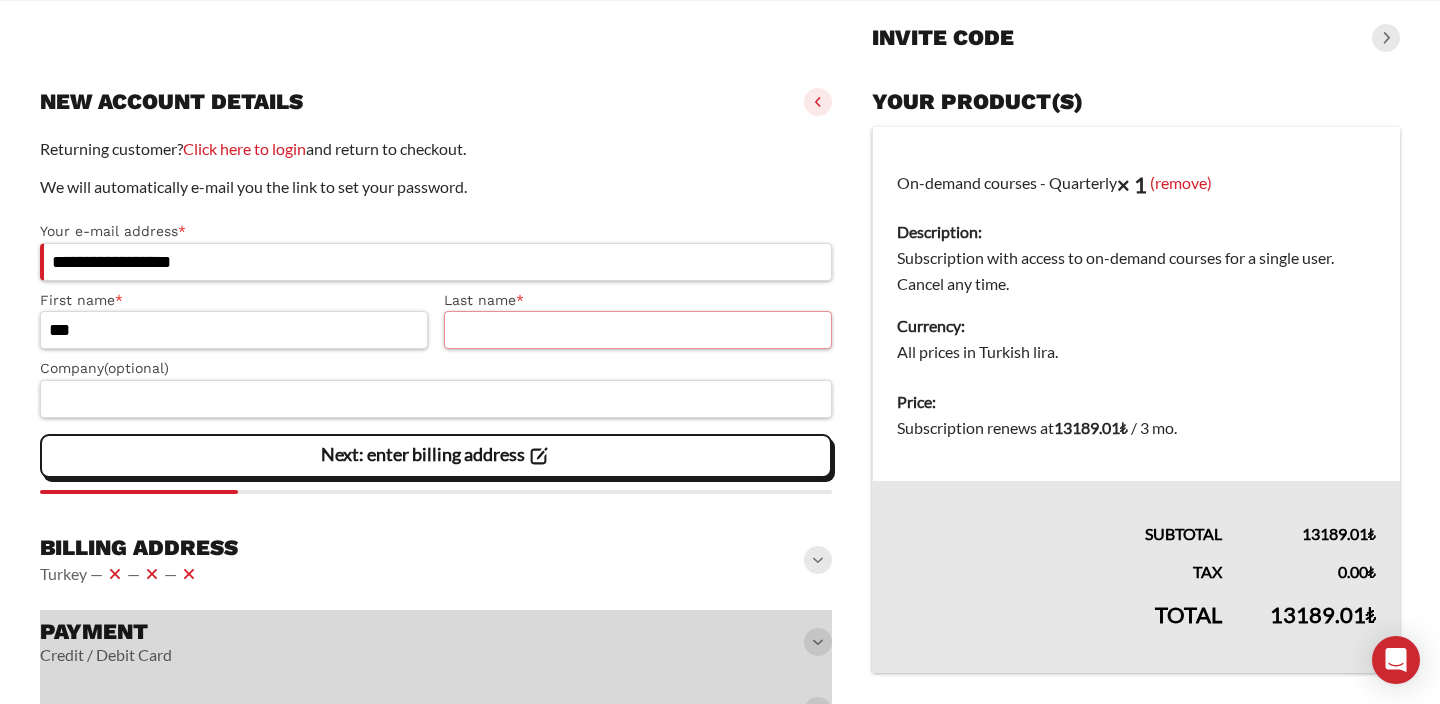 type on "**********" 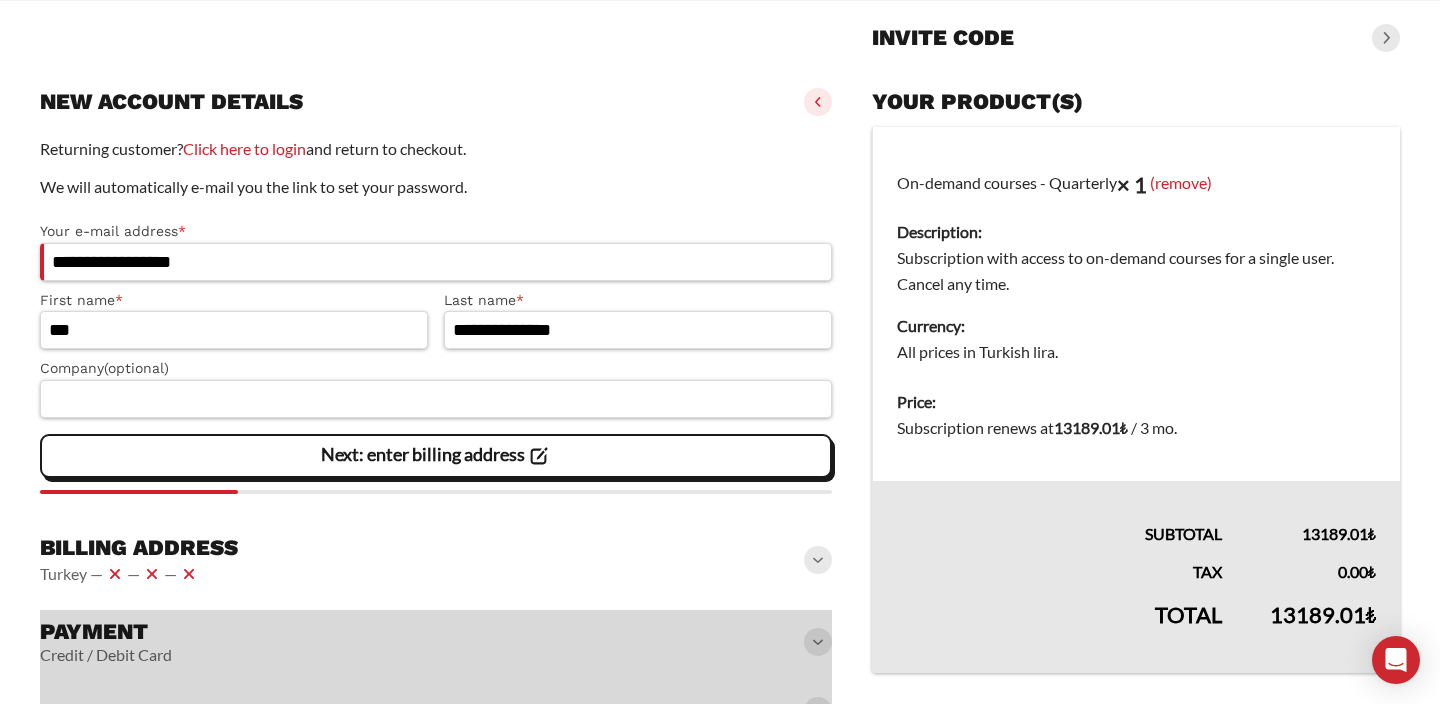 select on "****" 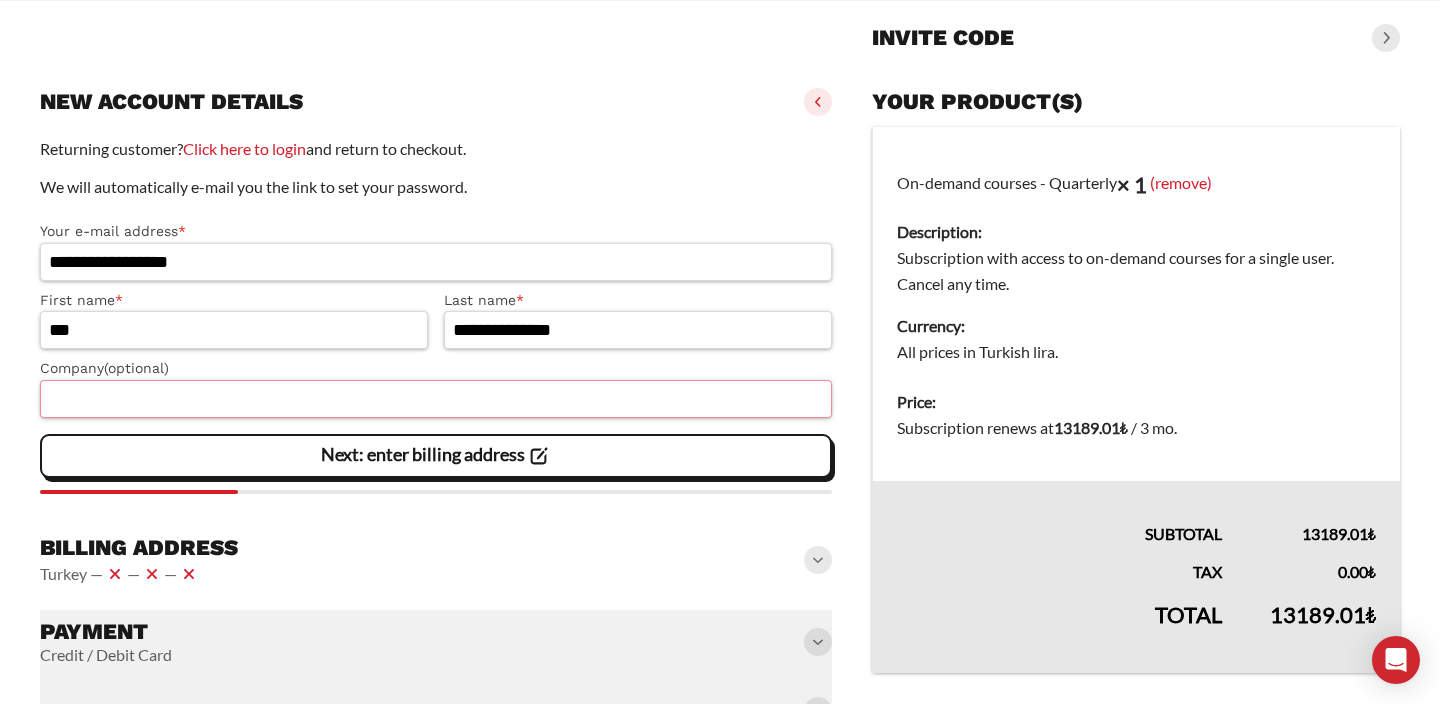 click on "Company  (optional)" at bounding box center (436, 399) 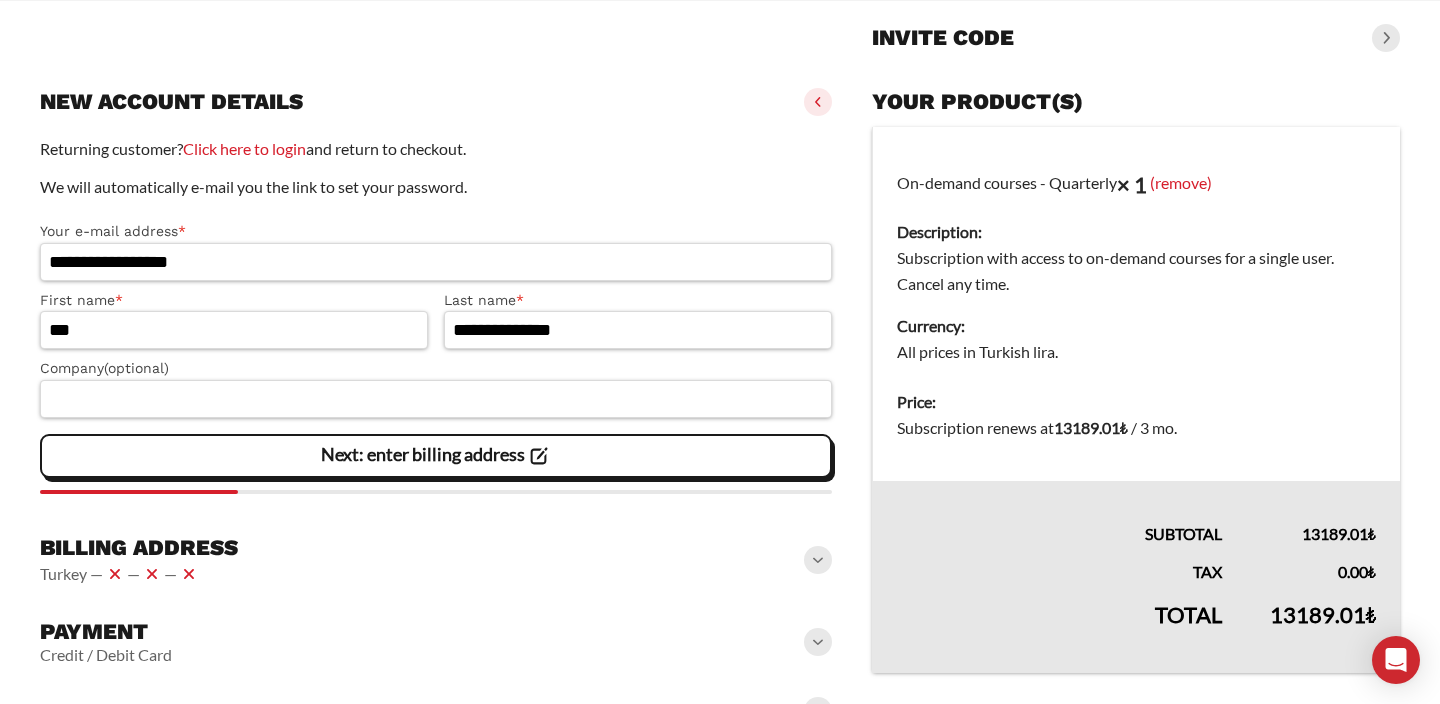 click on "**********" at bounding box center [436, 317] 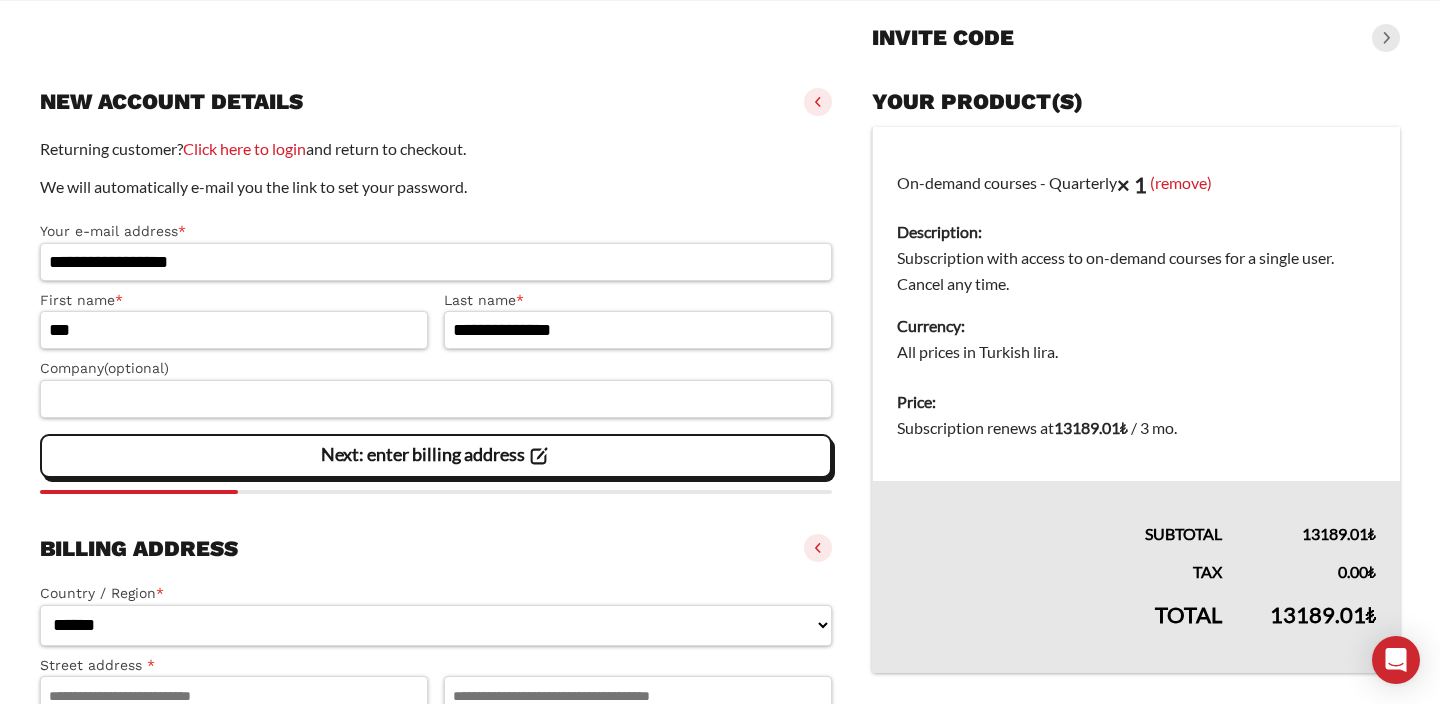 scroll, scrollTop: 517, scrollLeft: 0, axis: vertical 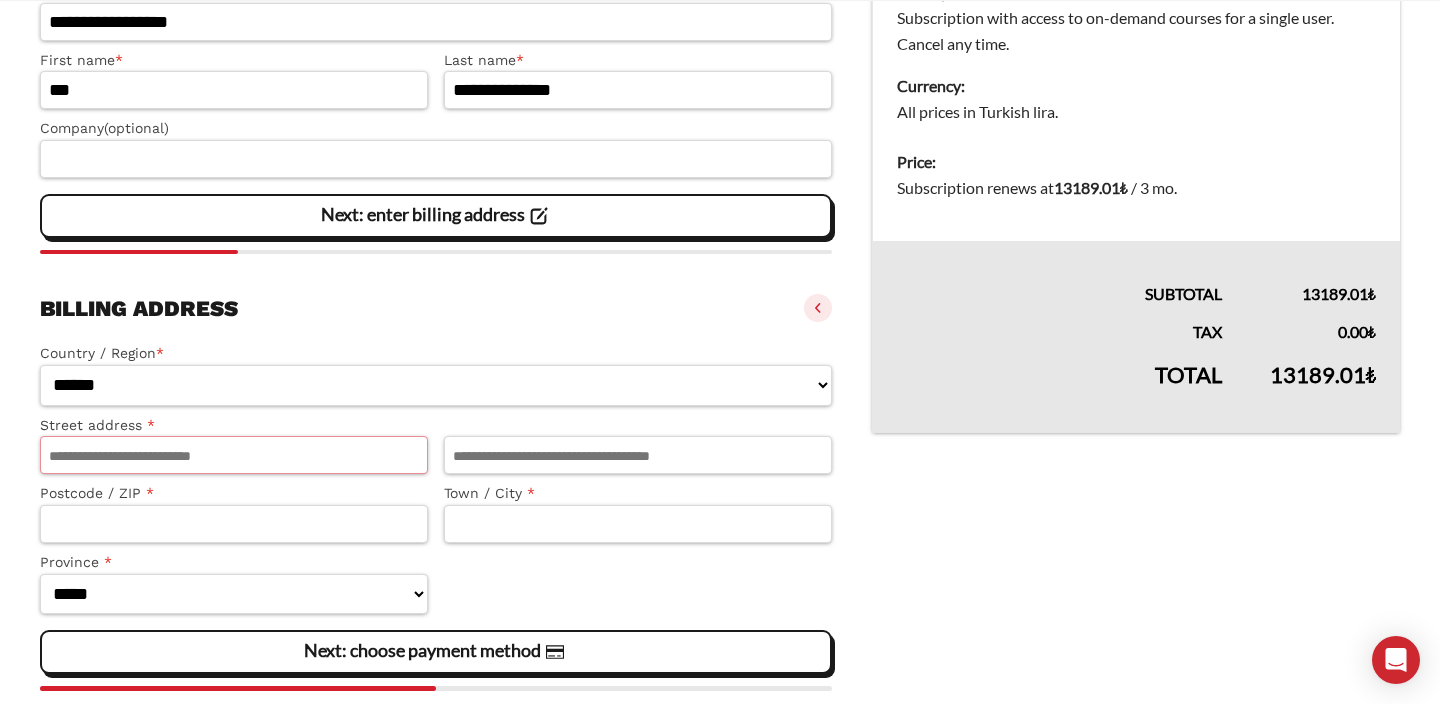 click on "Street address   *" at bounding box center (234, 455) 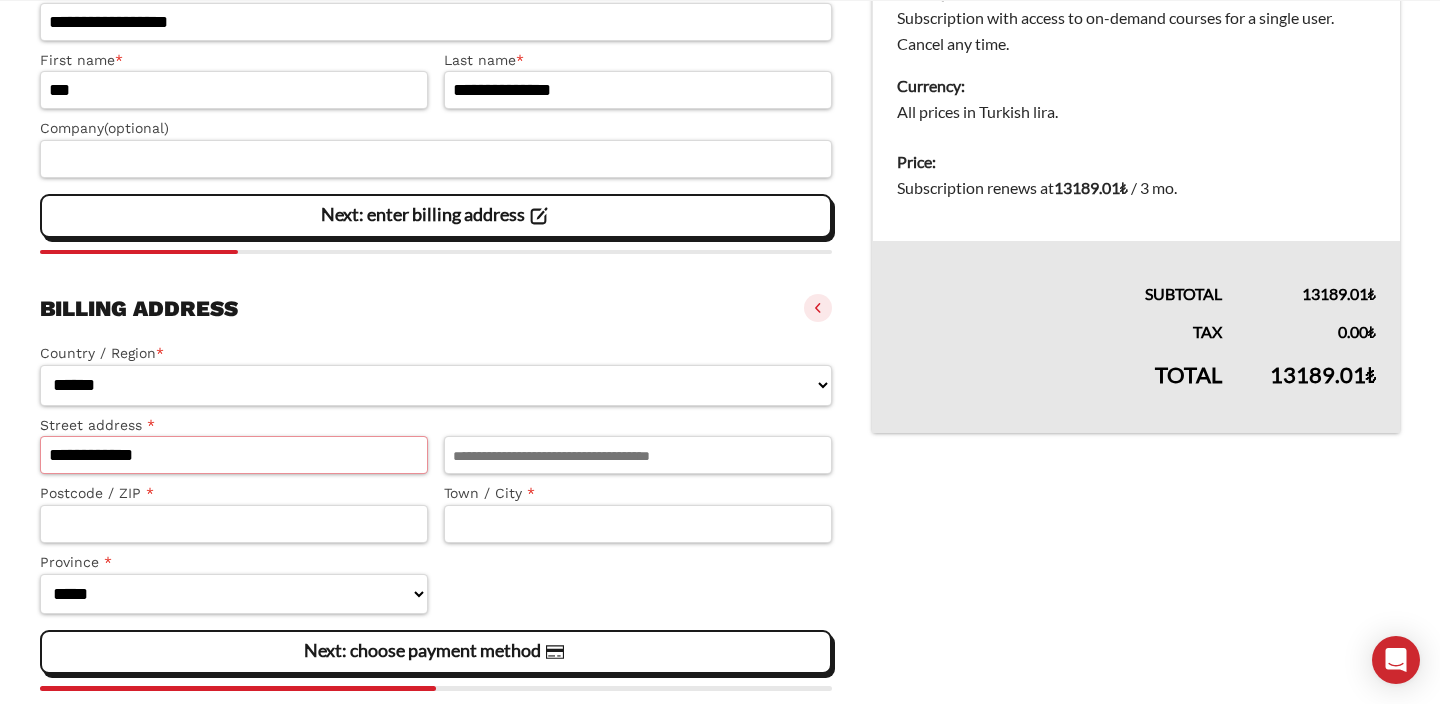 type on "**********" 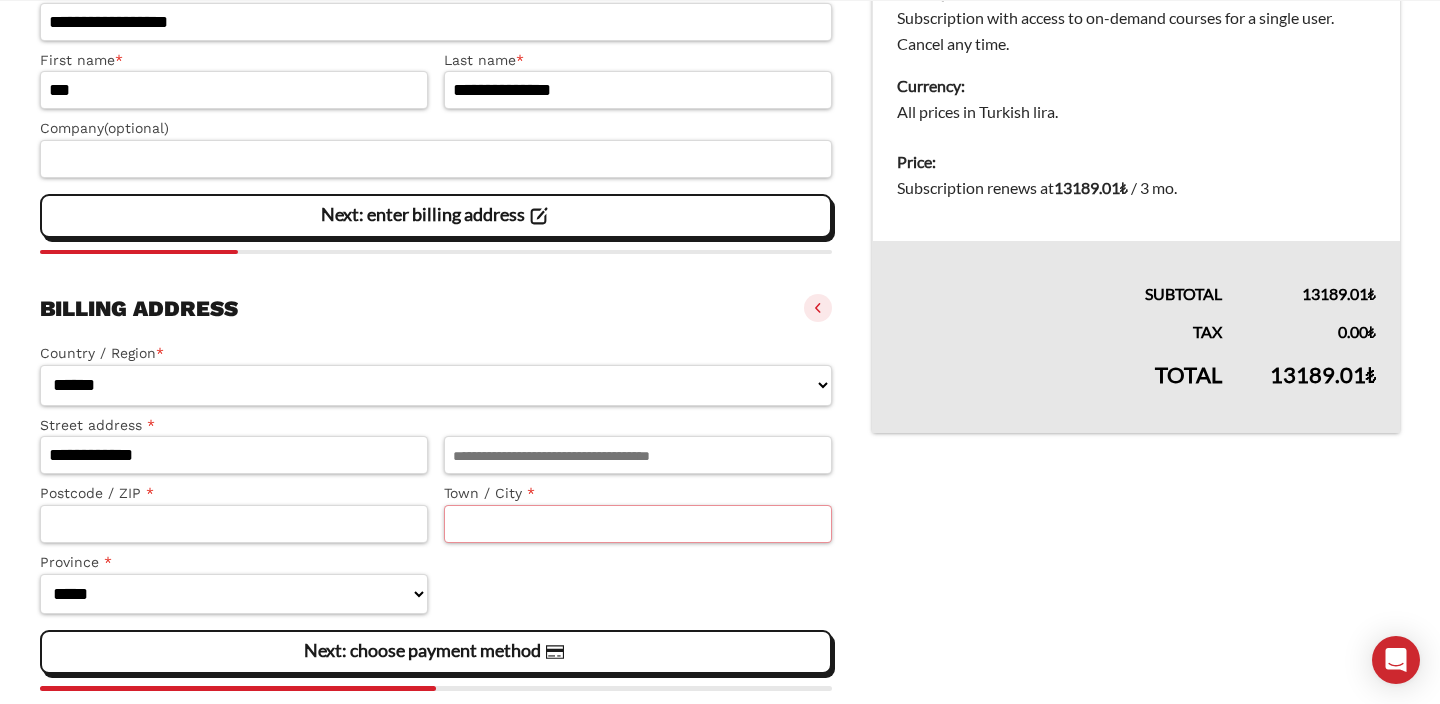 click on "Town / City   *" at bounding box center (638, 524) 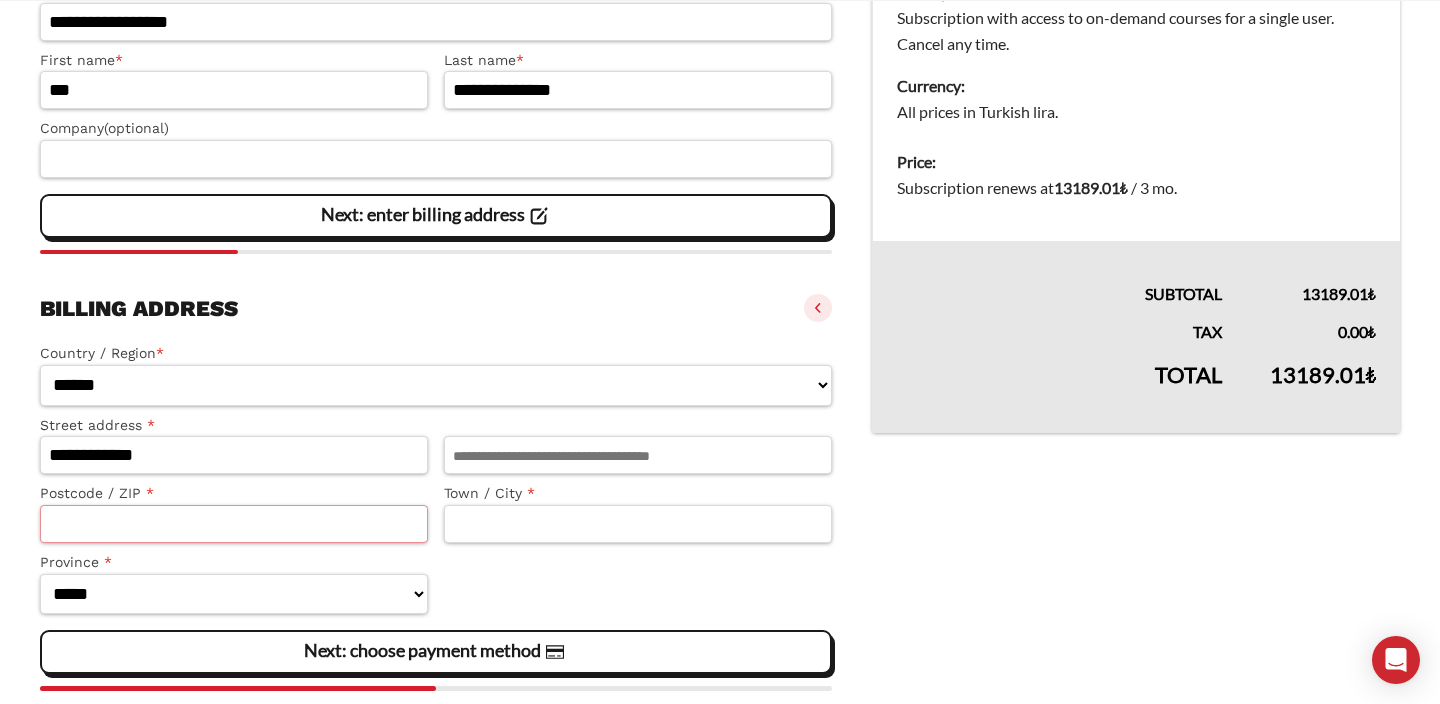 click on "Postcode / ZIP   *" at bounding box center (234, 524) 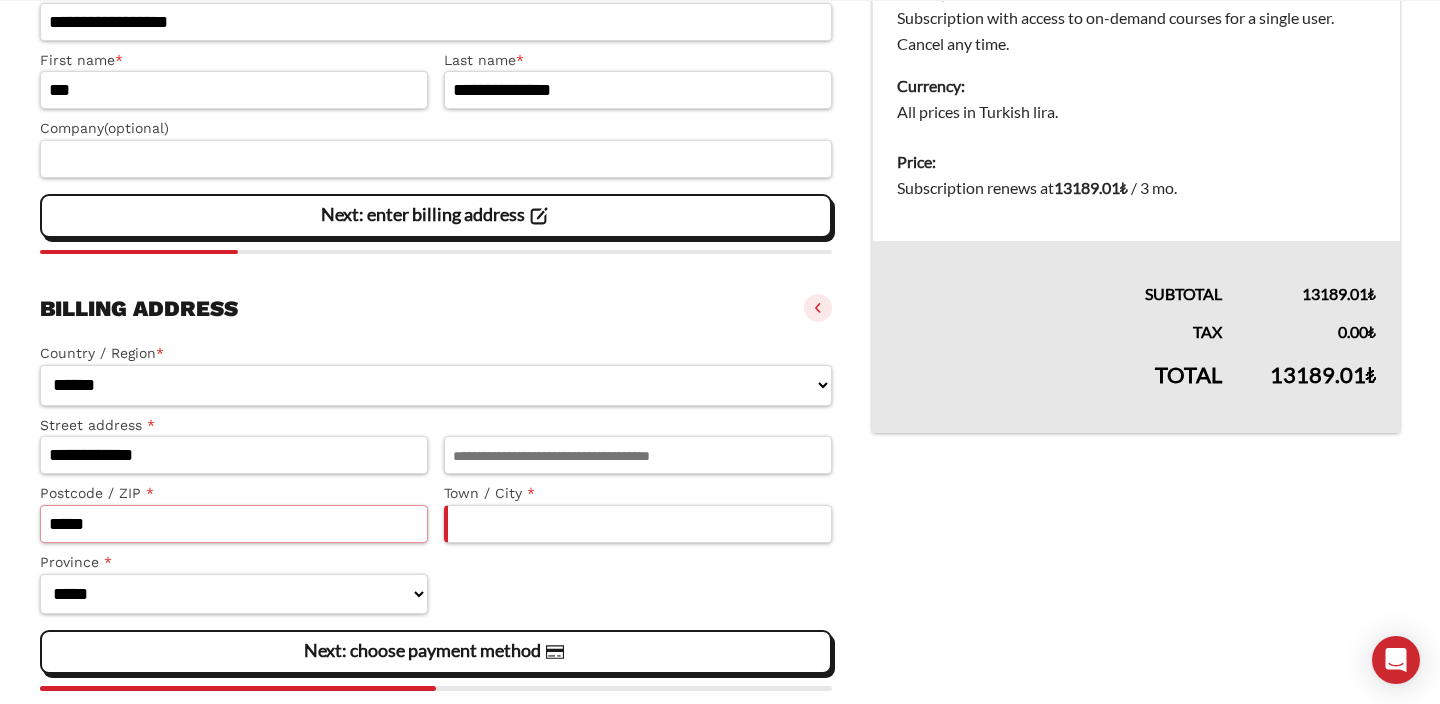 type on "*****" 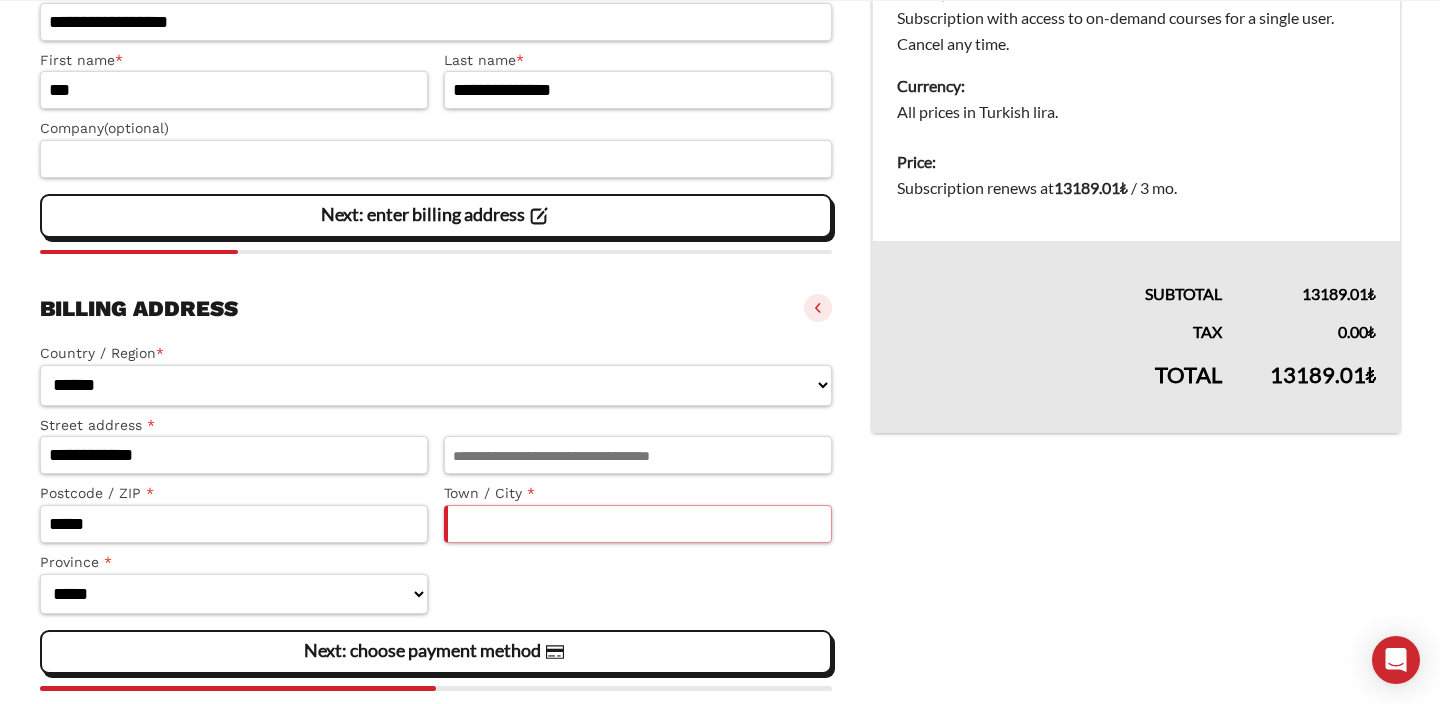 click on "Town / City   *" at bounding box center (638, 524) 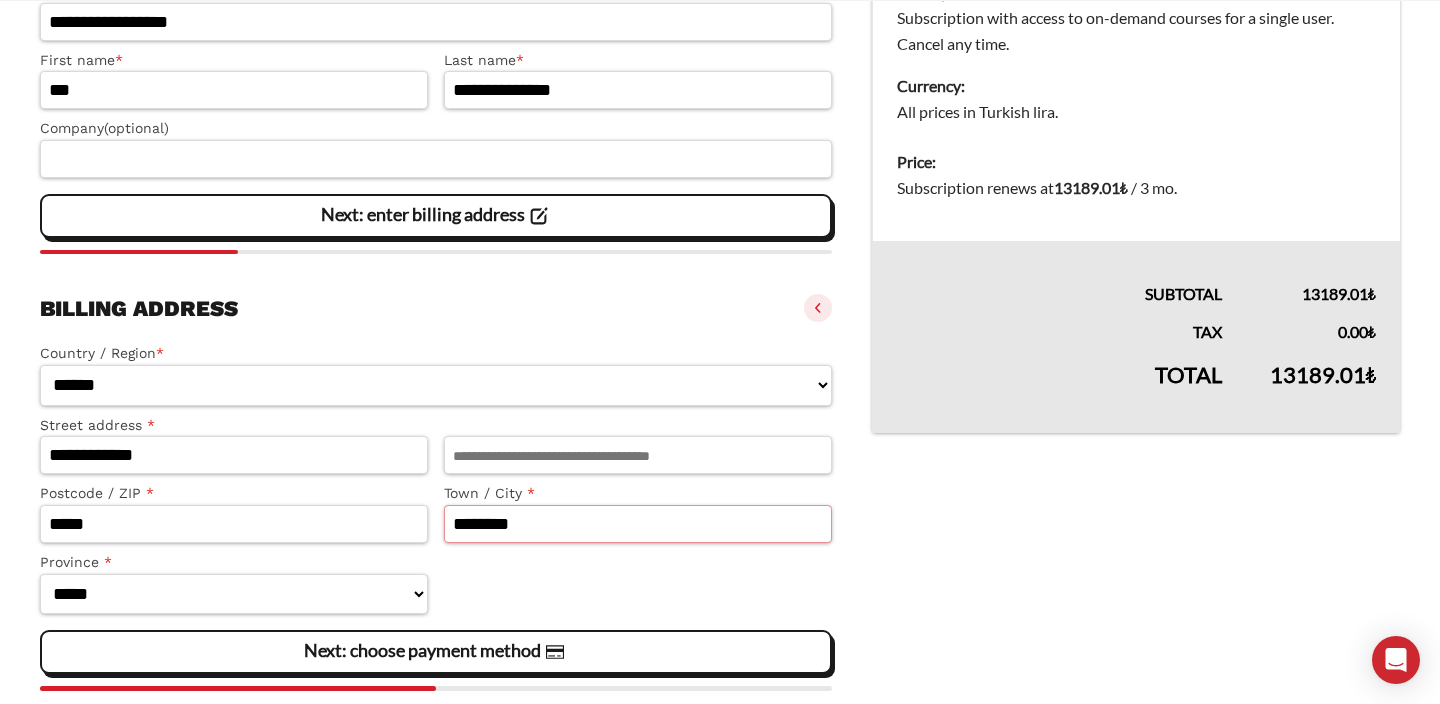 type on "********" 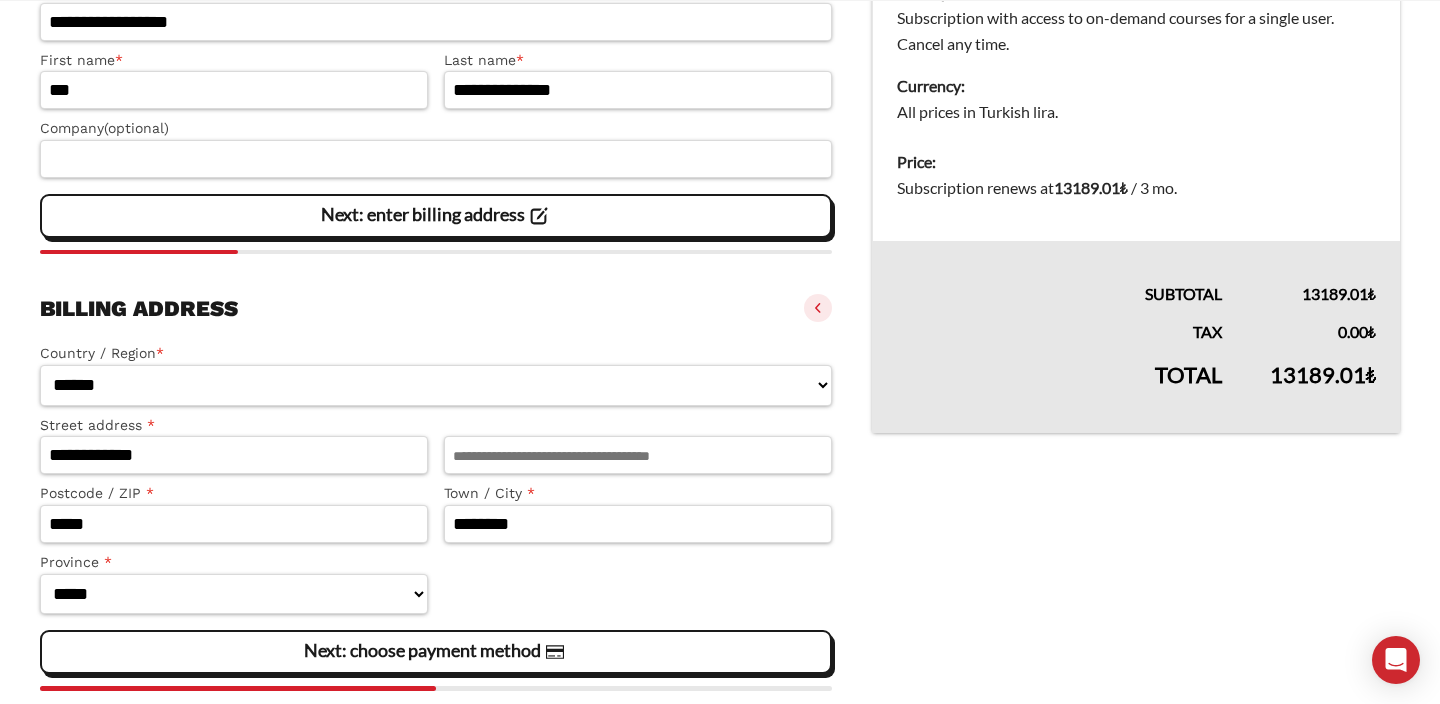 click on "Your product(s)
On-demand courses - Quarterly 						  × 1   (remove)
Description:
Subscription with access to on-demand courses for a single user. Cancel any time.
Currency:
All prices in Turkish lira.
Price:
Subscription renews at  13189.01  ₺    / 3 mo .
Subtotal
13189.01  ₺
Tax
0.00  ₺
Total
13189.01  ₺" at bounding box center [1136, 343] 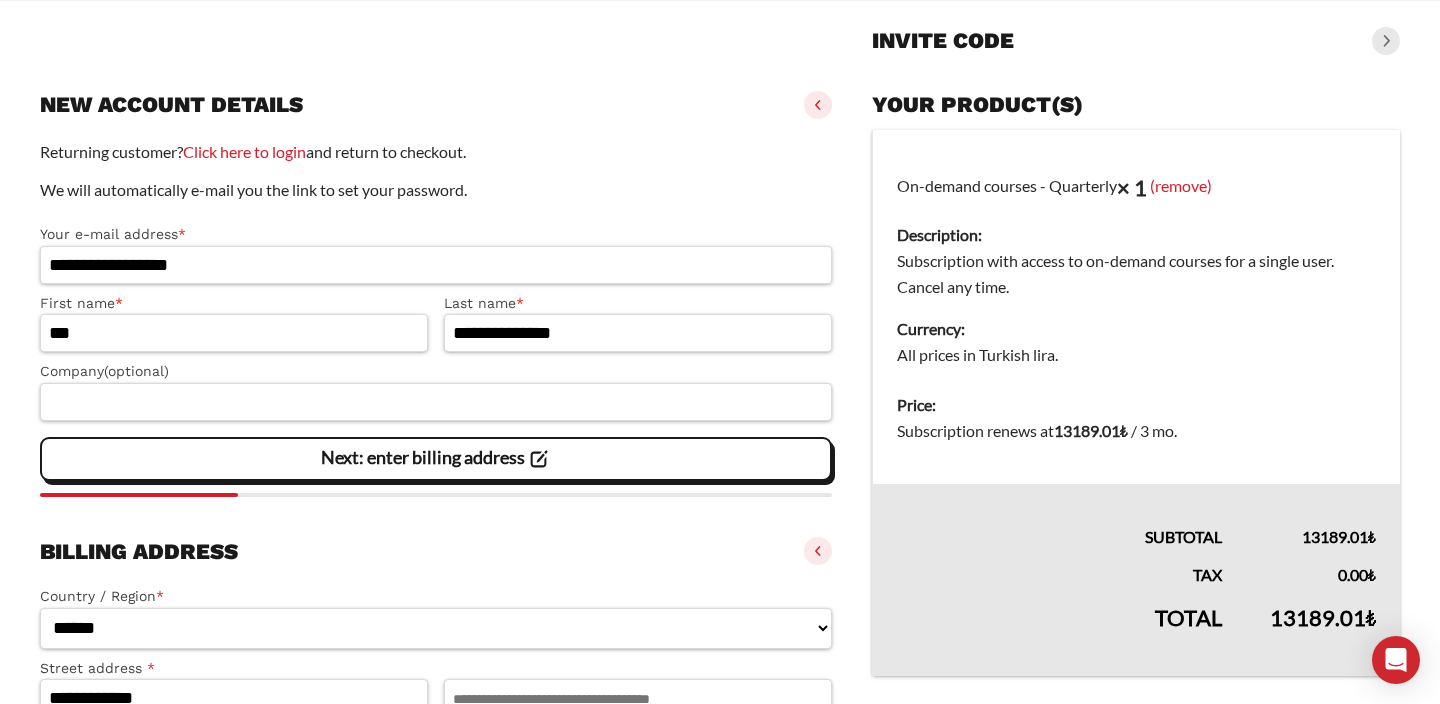 scroll, scrollTop: 0, scrollLeft: 0, axis: both 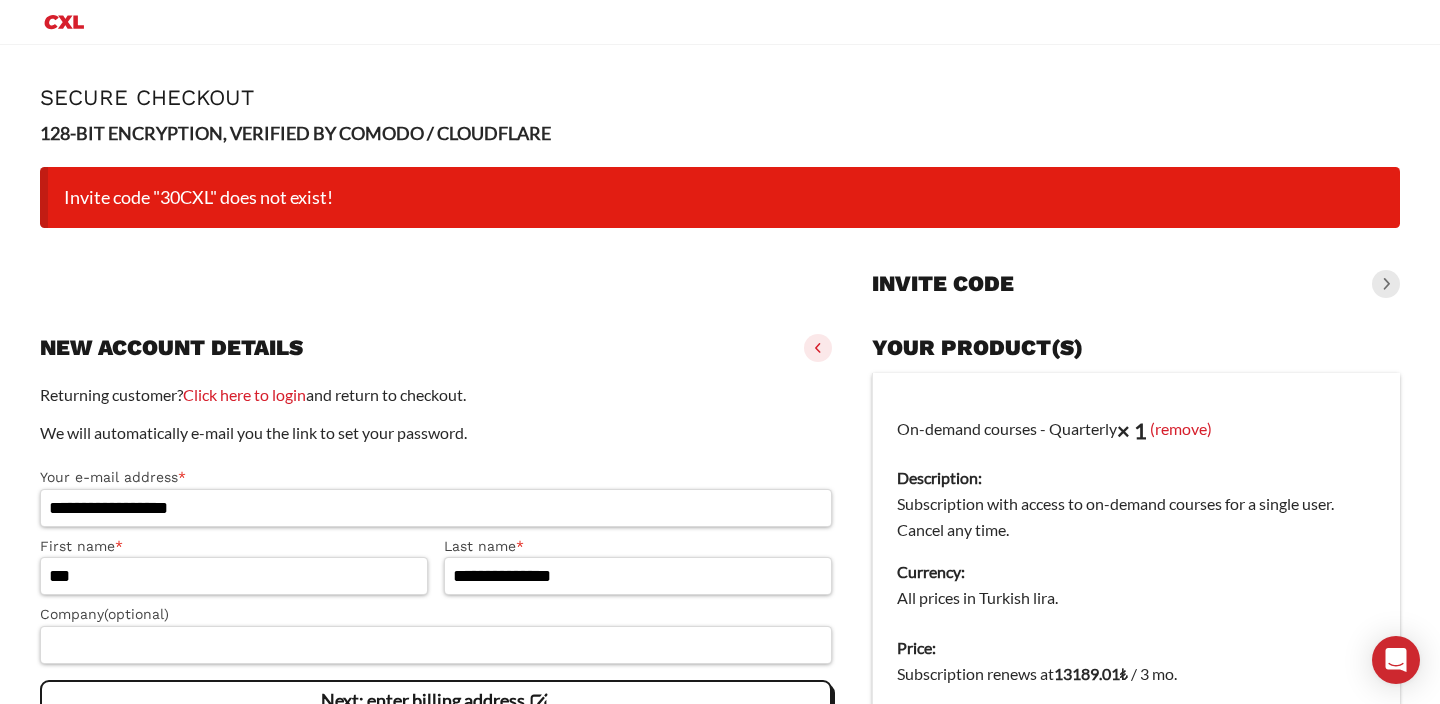click on "Invite code" at bounding box center (943, 284) 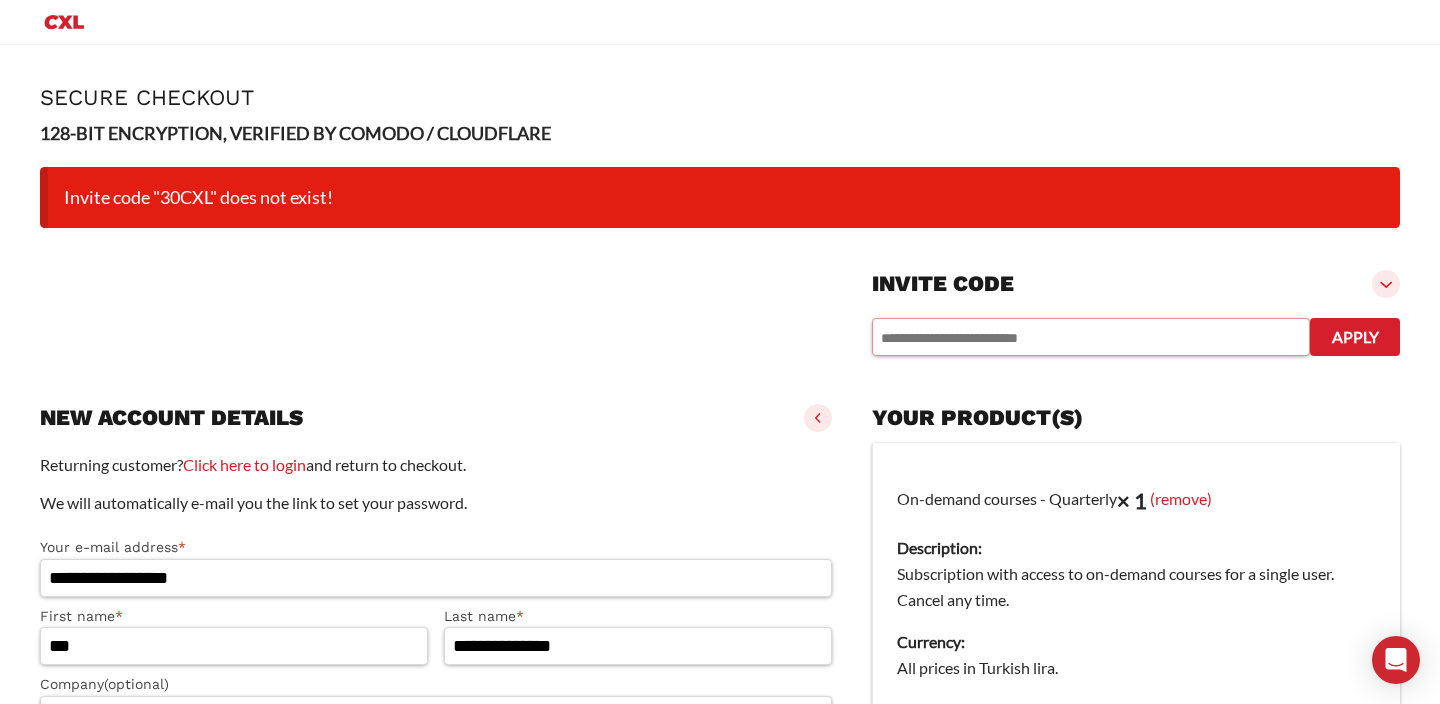 click at bounding box center (1091, 337) 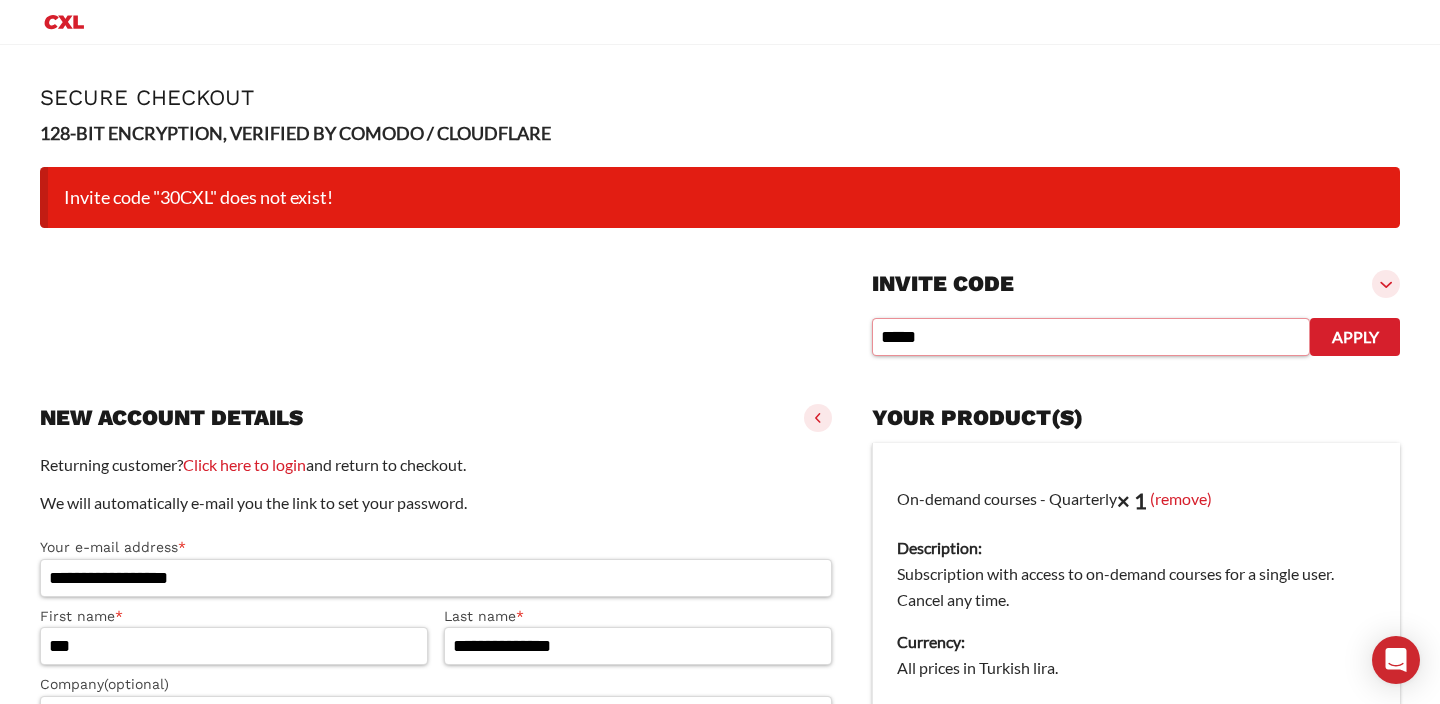 type on "*****" 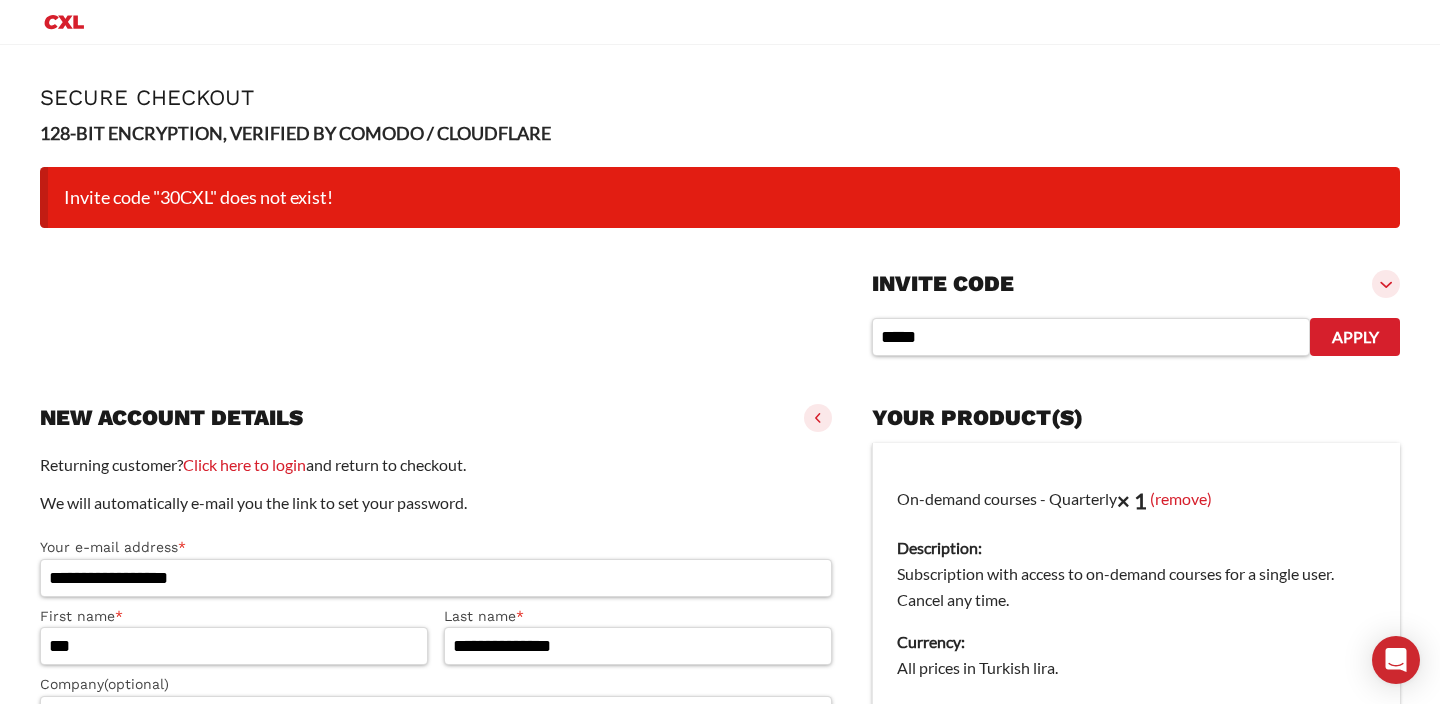 click on "Apply" at bounding box center [1355, 337] 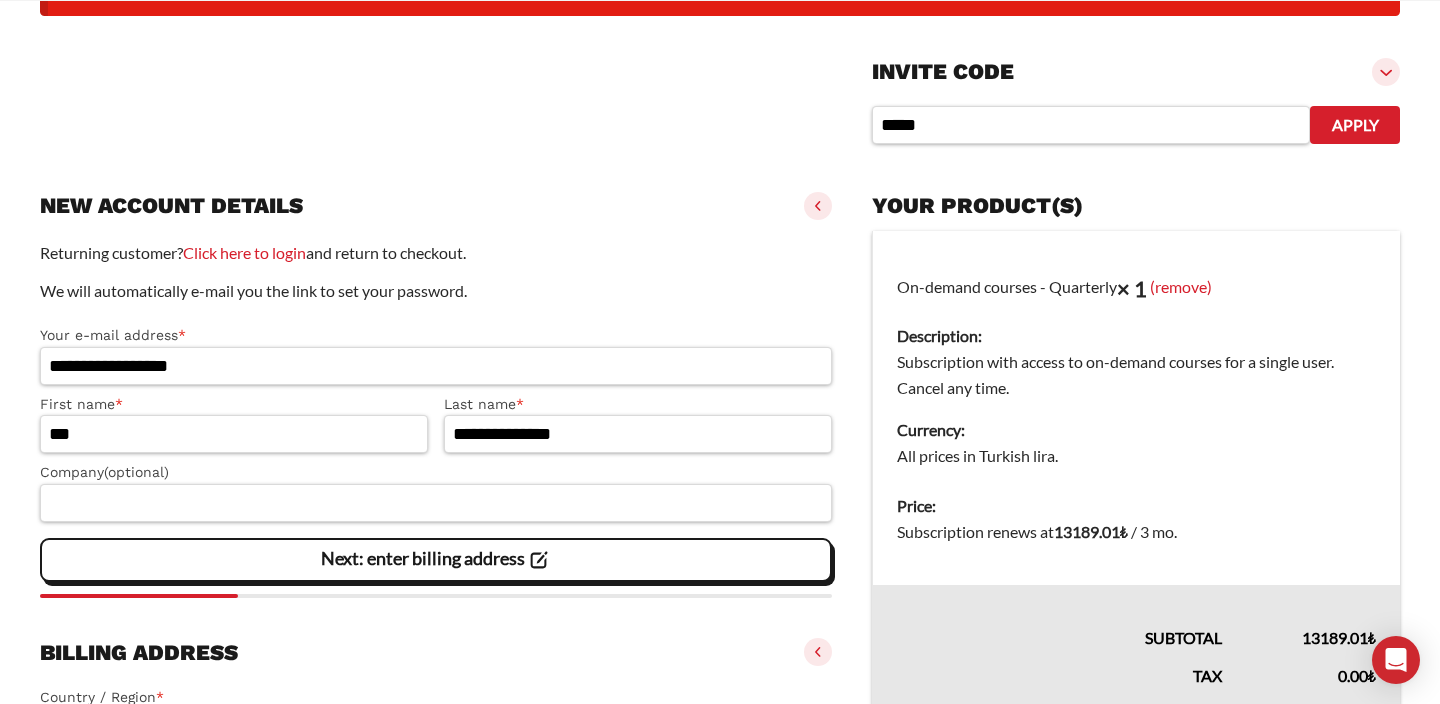 scroll, scrollTop: 247, scrollLeft: 0, axis: vertical 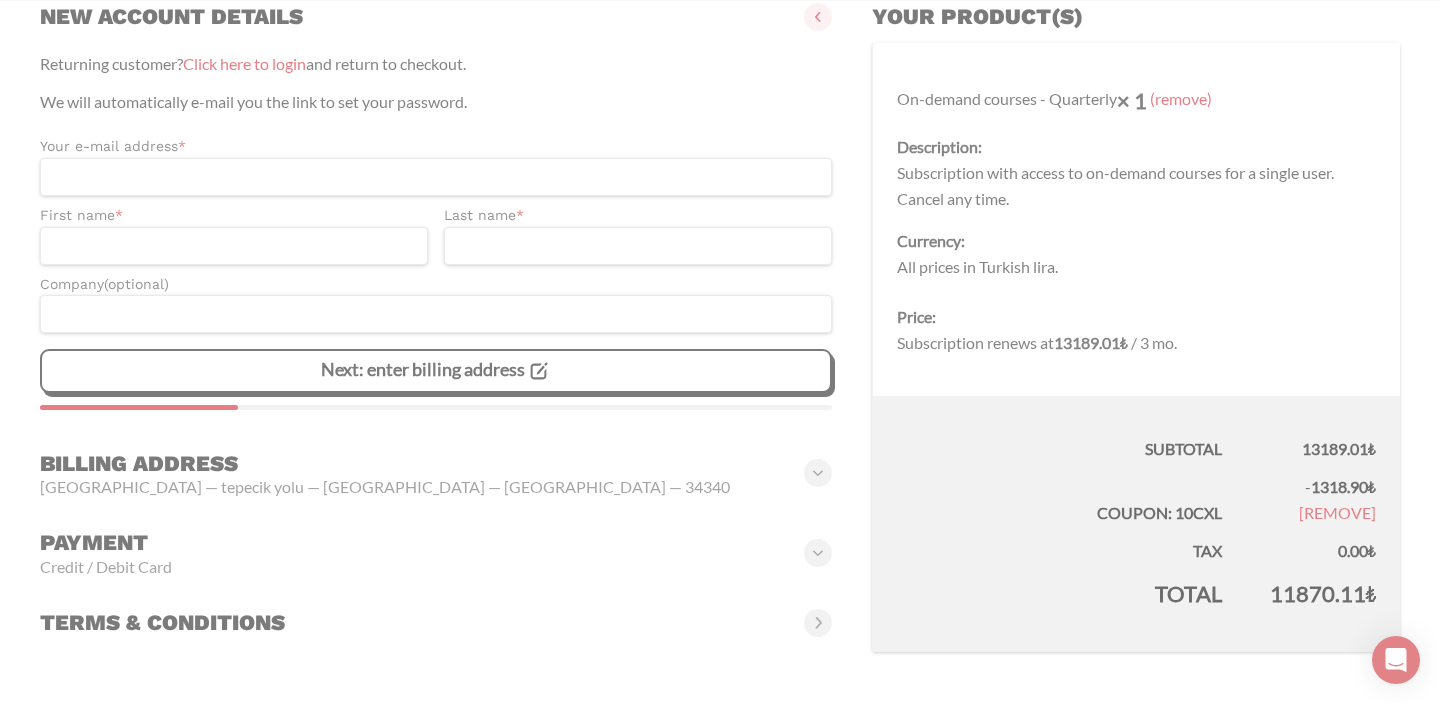 click on "Payment
Credit / Debit Card" at bounding box center [436, 553] 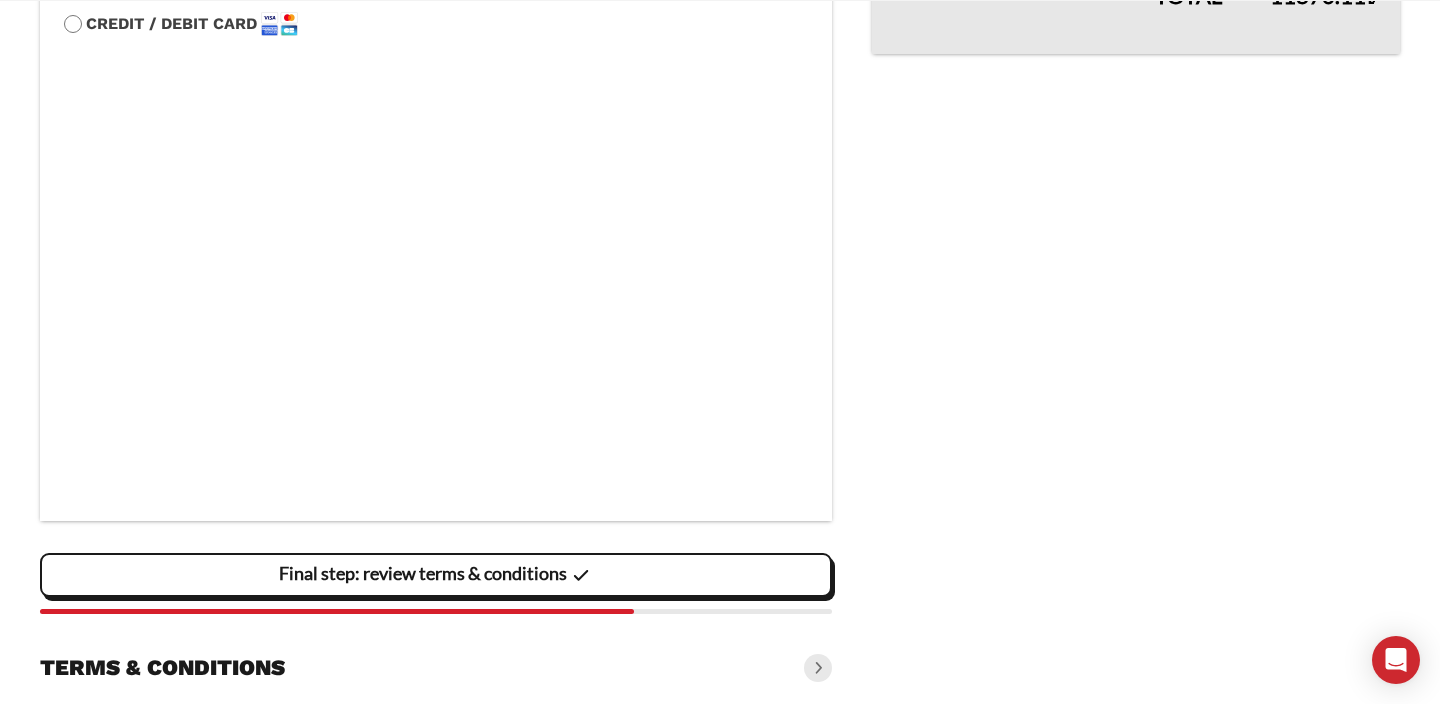 scroll, scrollTop: 879, scrollLeft: 0, axis: vertical 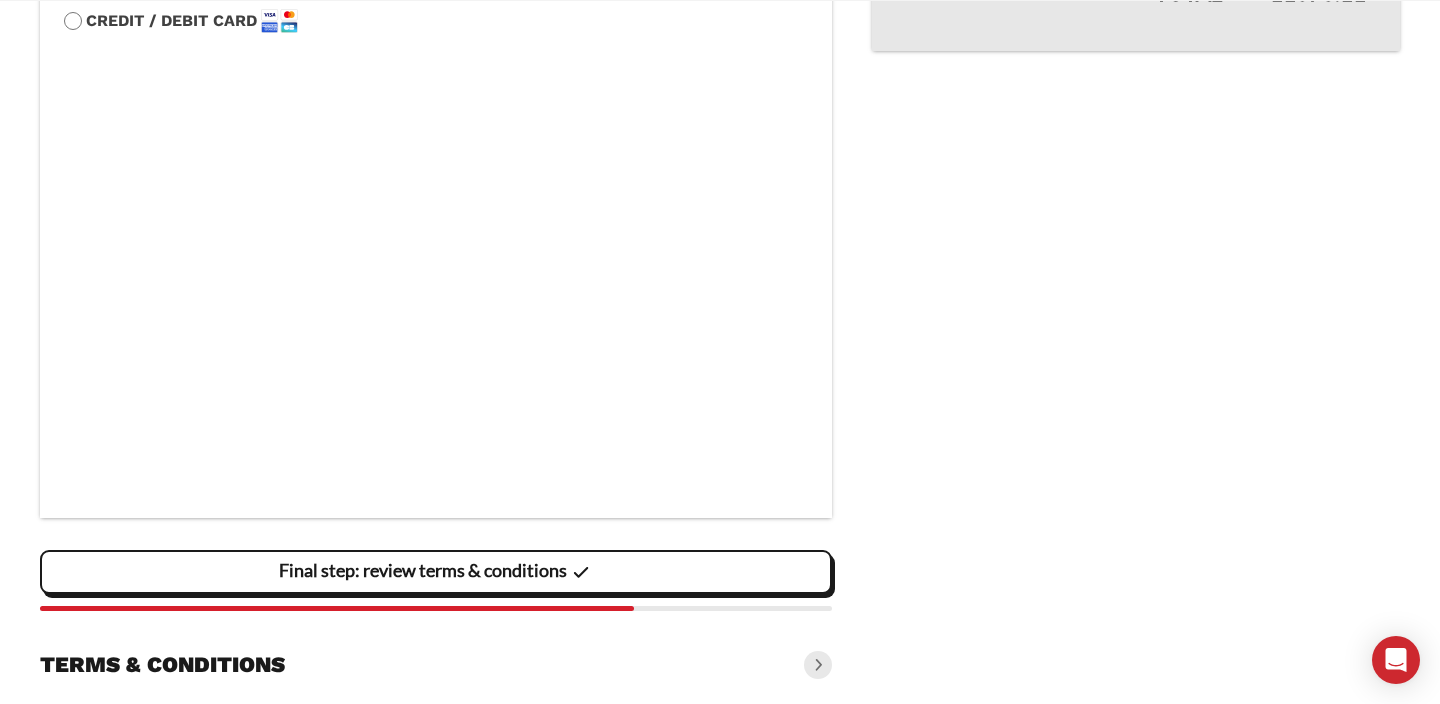 click on "Credit / Debit Card
Save payment information to my account for future purchases.
Final step: review terms & conditions" at bounding box center [436, 295] 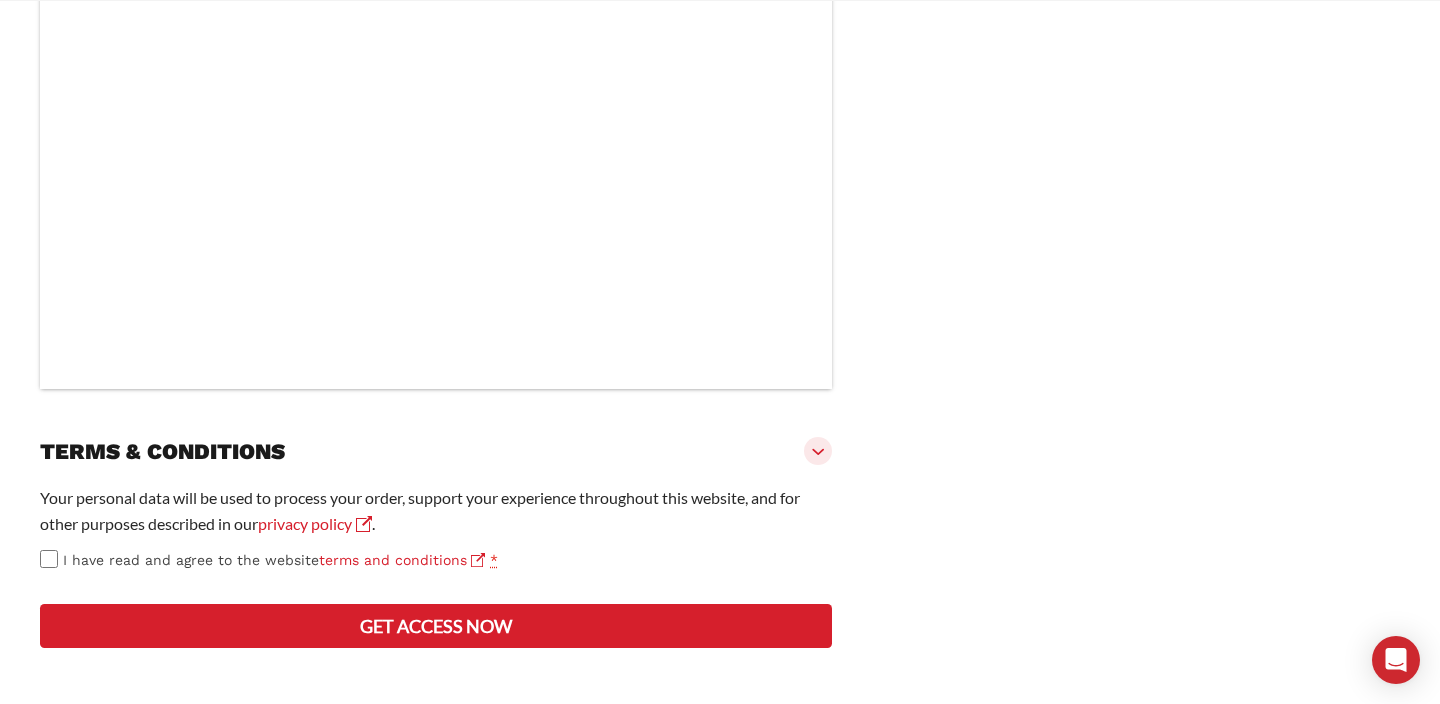 scroll, scrollTop: 1031, scrollLeft: 0, axis: vertical 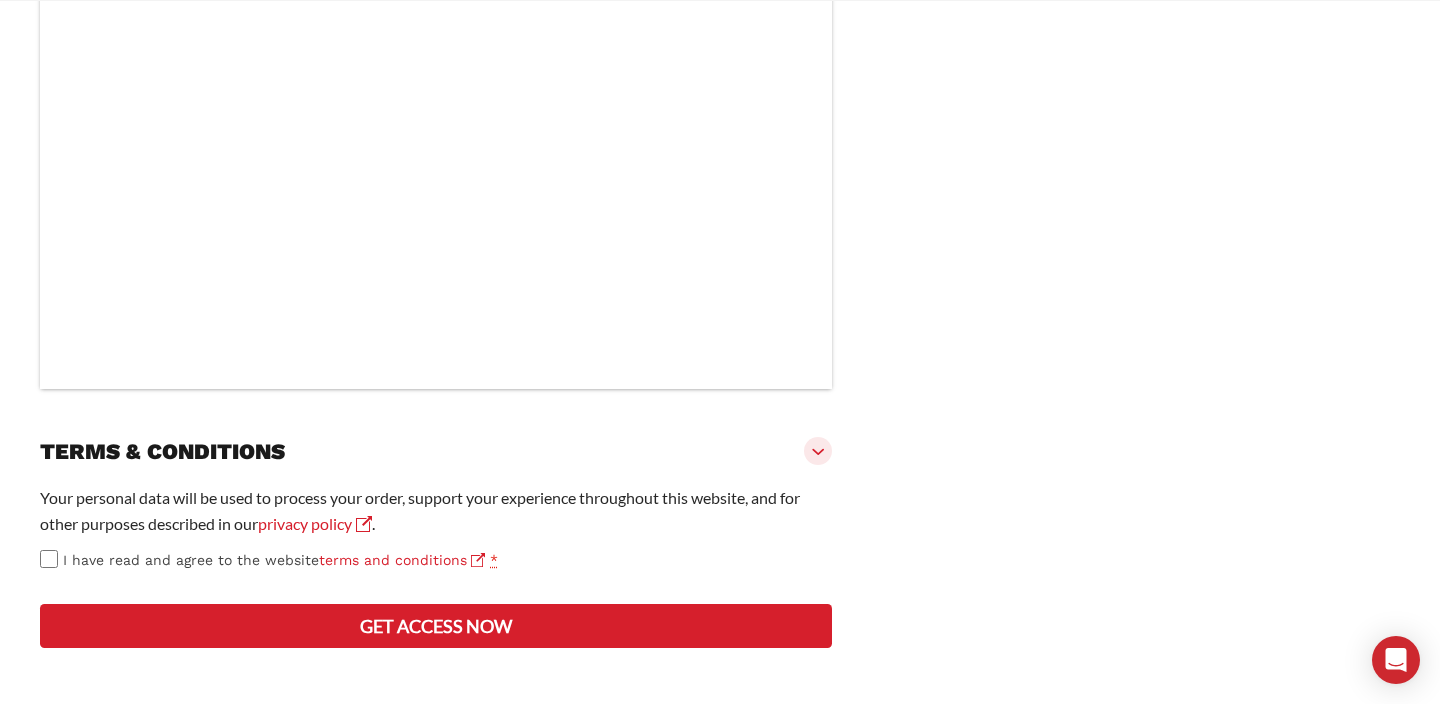 click on "Get access now" at bounding box center [436, 626] 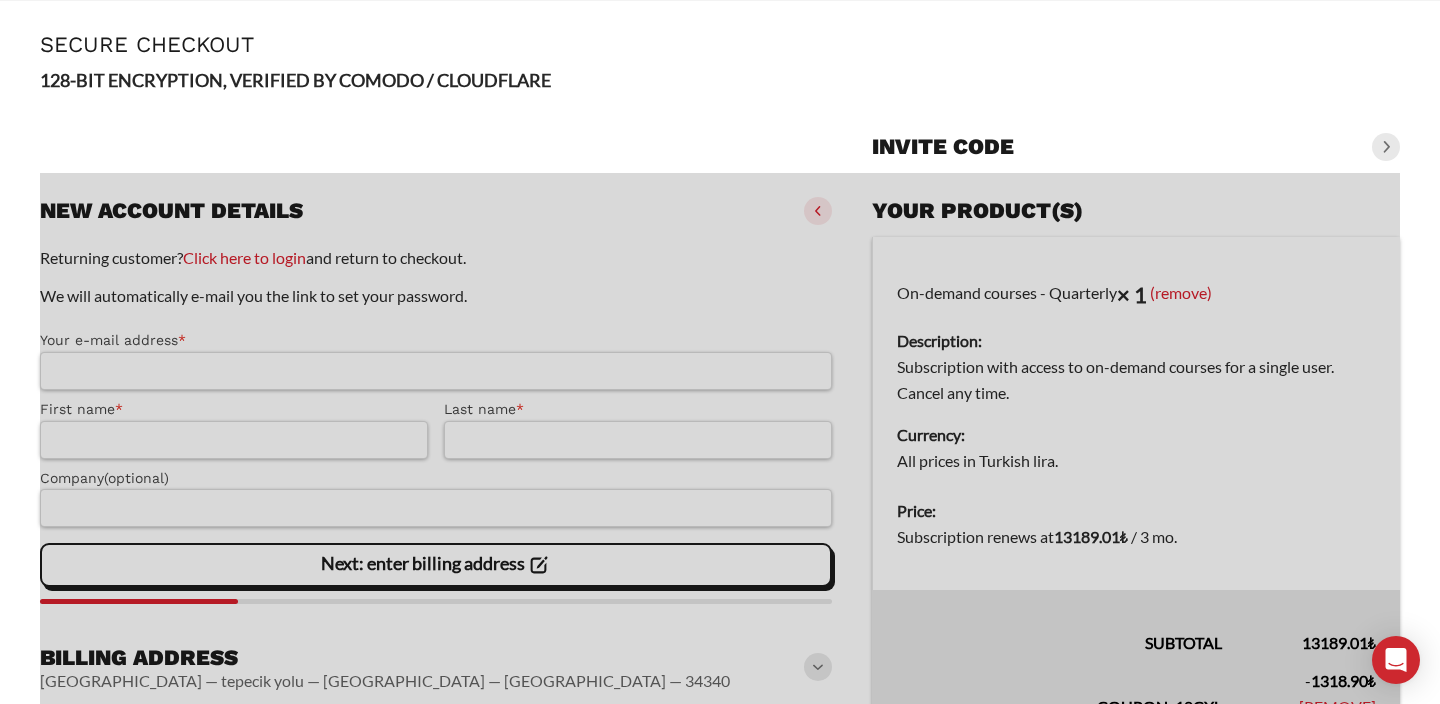 scroll, scrollTop: 298, scrollLeft: 0, axis: vertical 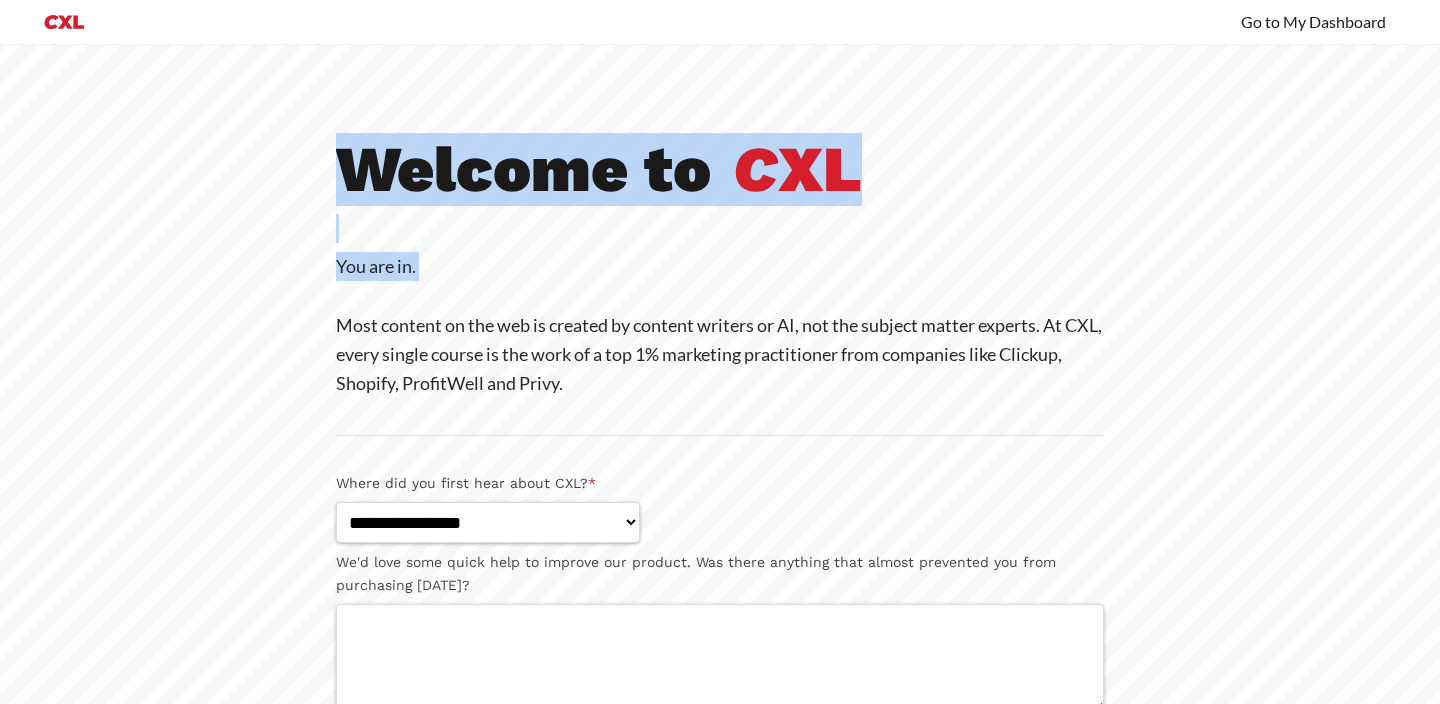 drag, startPoint x: 334, startPoint y: 158, endPoint x: 989, endPoint y: 315, distance: 673.5533 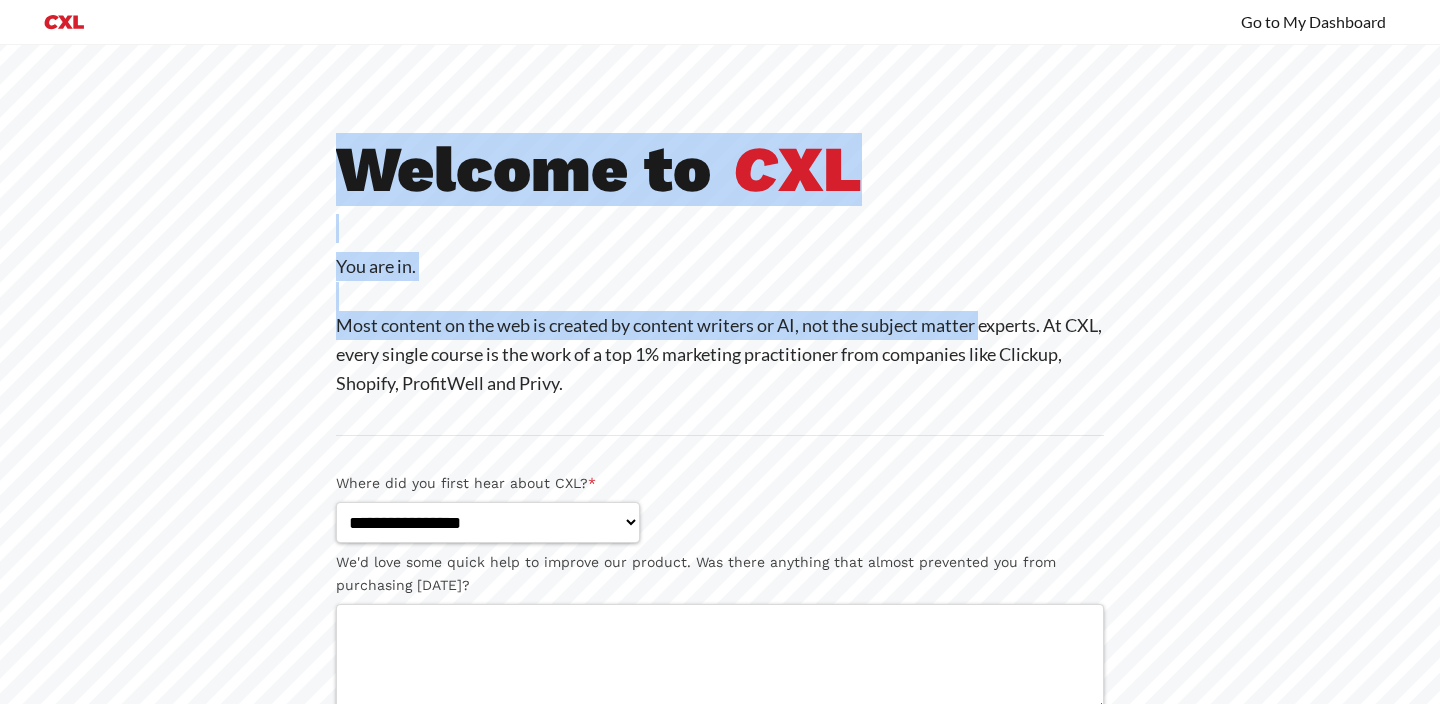 click on "You are in.
Most content on the web is created by content writers or AI, not the subject matter experts. At CXL, every single course is the work of a top 1% marketing practitioner from companies like Clickup, Shopify, ProfitWell and Privy." at bounding box center (720, 325) 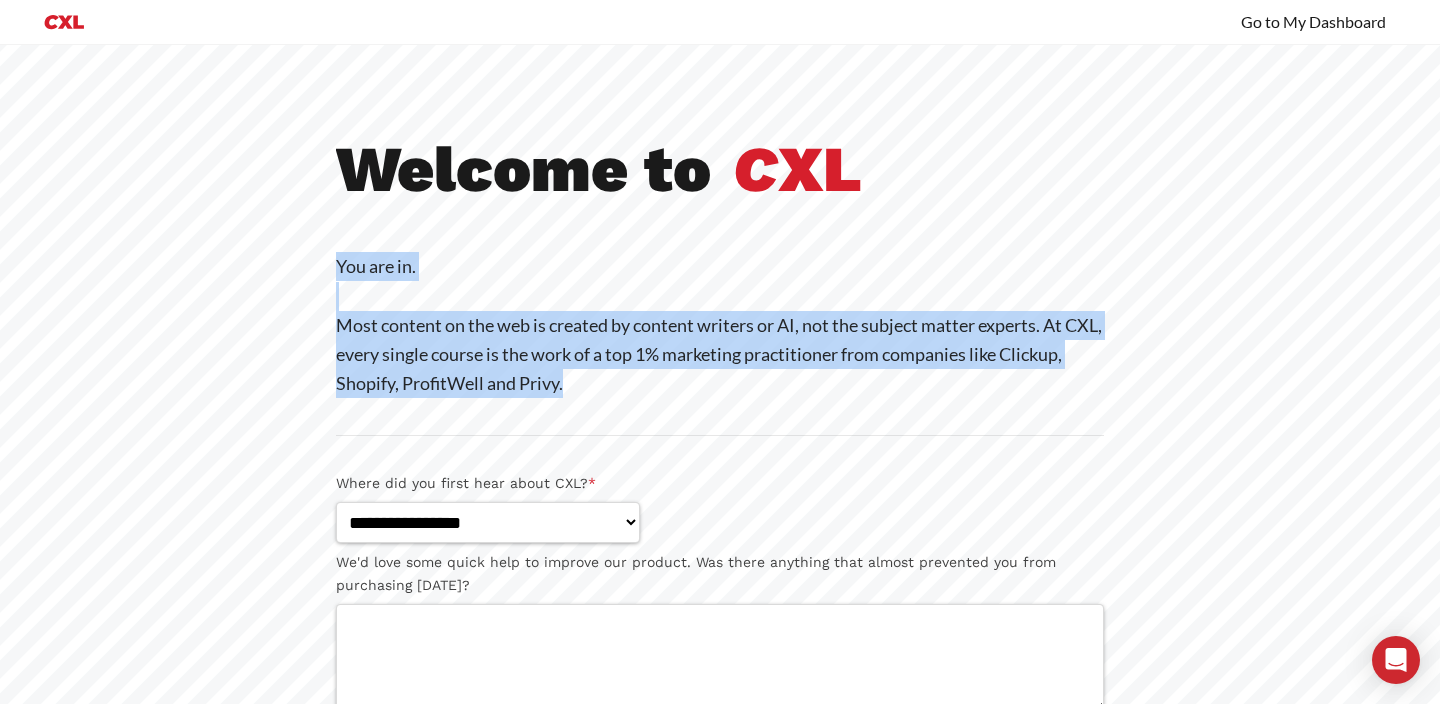 drag, startPoint x: 901, startPoint y: 372, endPoint x: 321, endPoint y: 277, distance: 587.7287 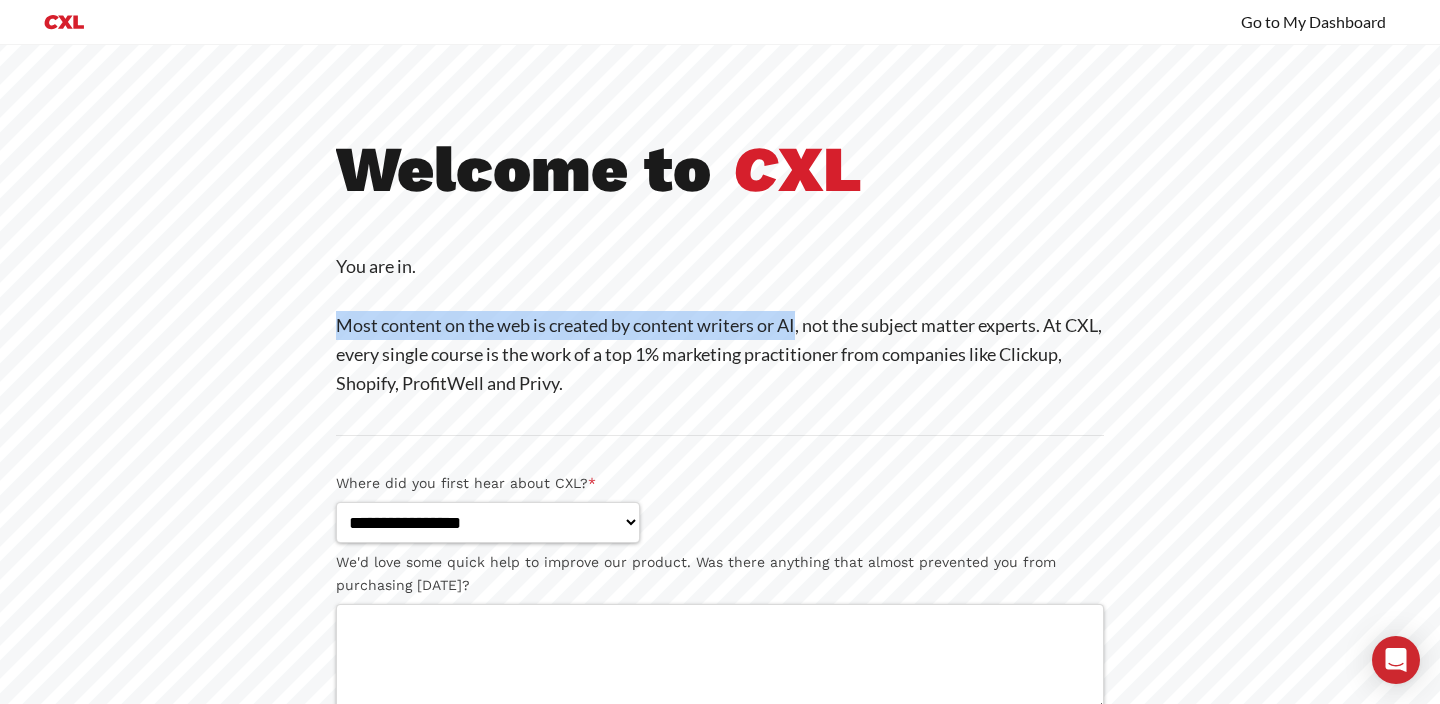 drag, startPoint x: 337, startPoint y: 327, endPoint x: 794, endPoint y: 324, distance: 457.00986 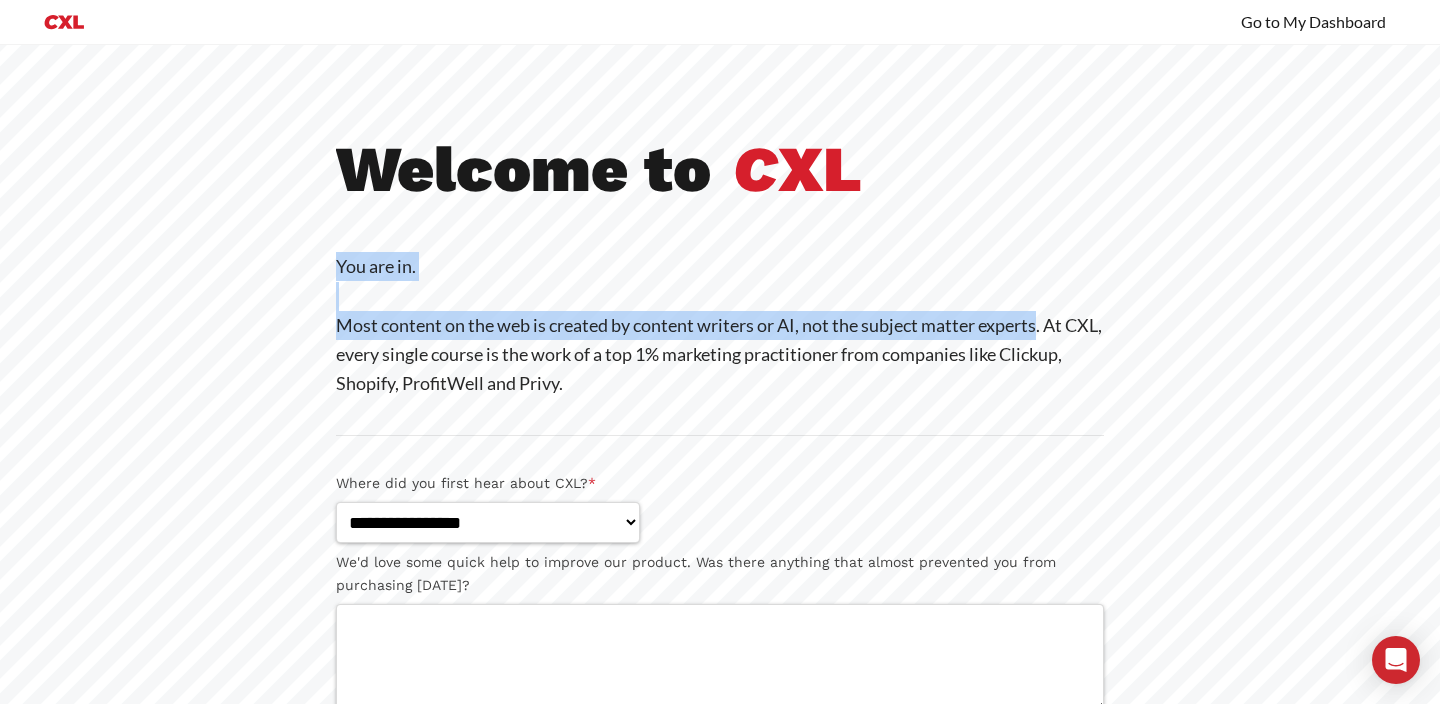 drag, startPoint x: 314, startPoint y: 278, endPoint x: 1043, endPoint y: 331, distance: 730.9241 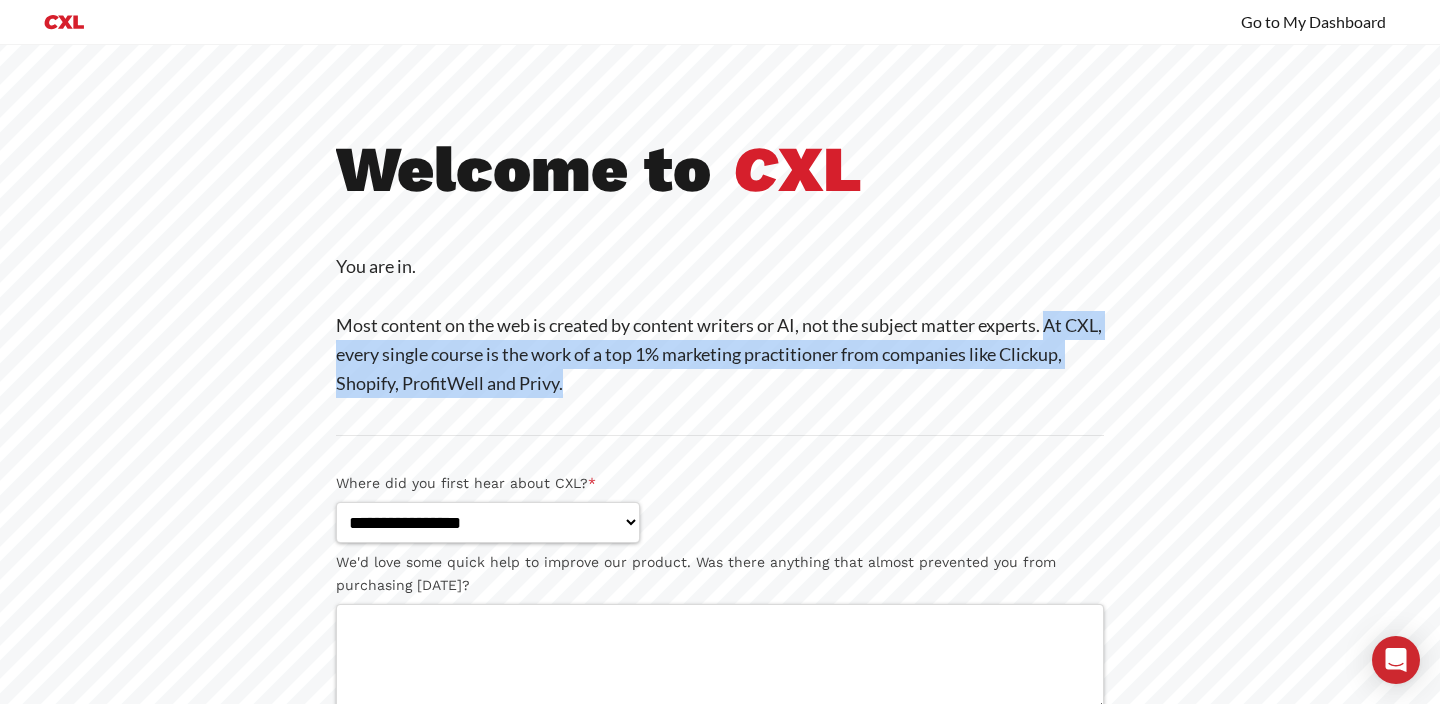 drag, startPoint x: 1055, startPoint y: 327, endPoint x: 1015, endPoint y: 373, distance: 60.959003 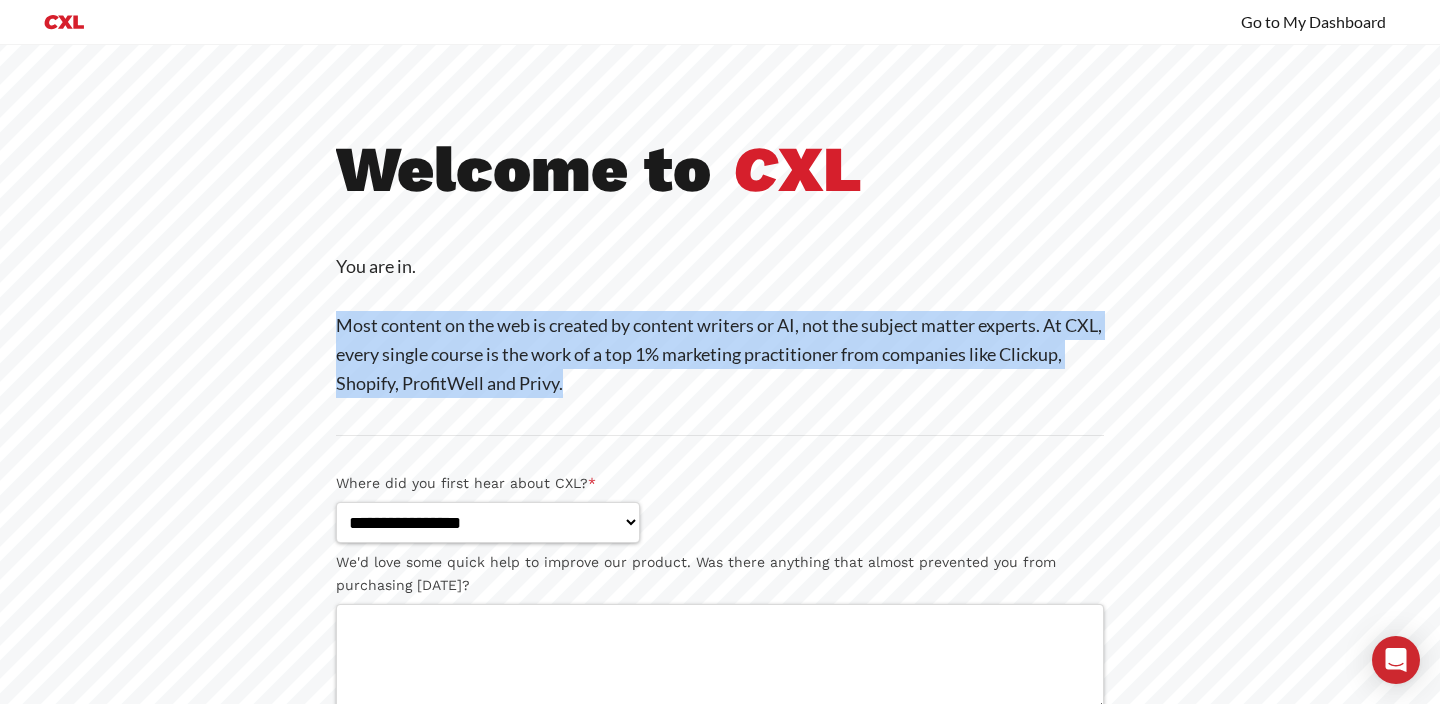 drag, startPoint x: 1040, startPoint y: 375, endPoint x: 256, endPoint y: 308, distance: 786.85767 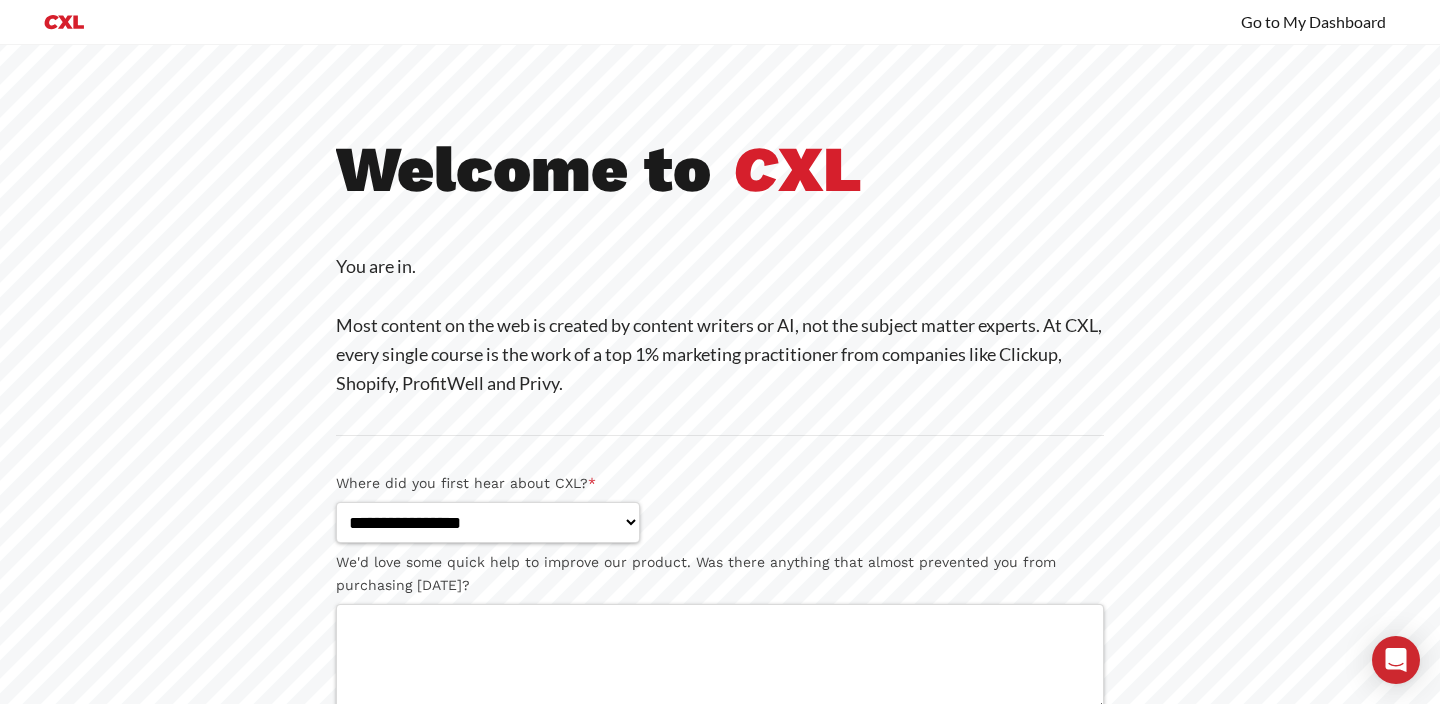 click on "**********" at bounding box center [720, 555] 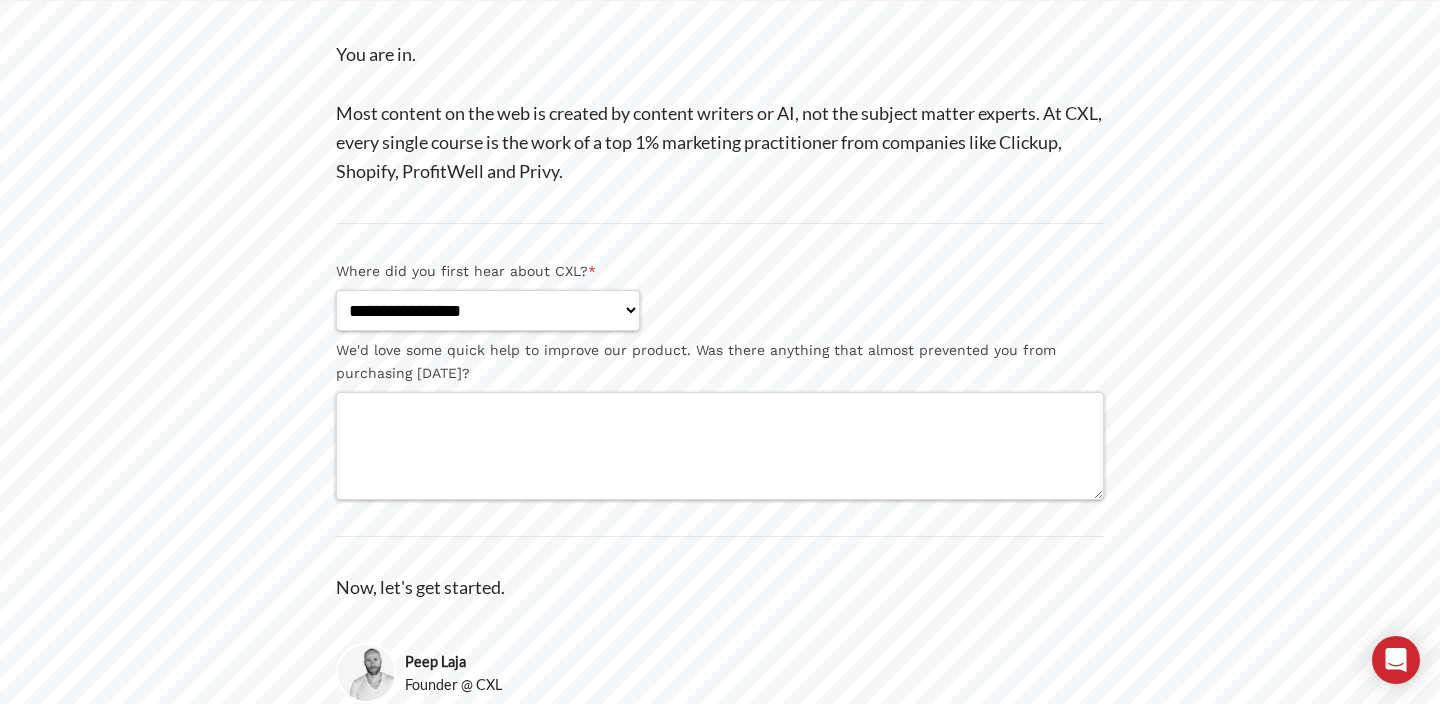 scroll, scrollTop: 368, scrollLeft: 0, axis: vertical 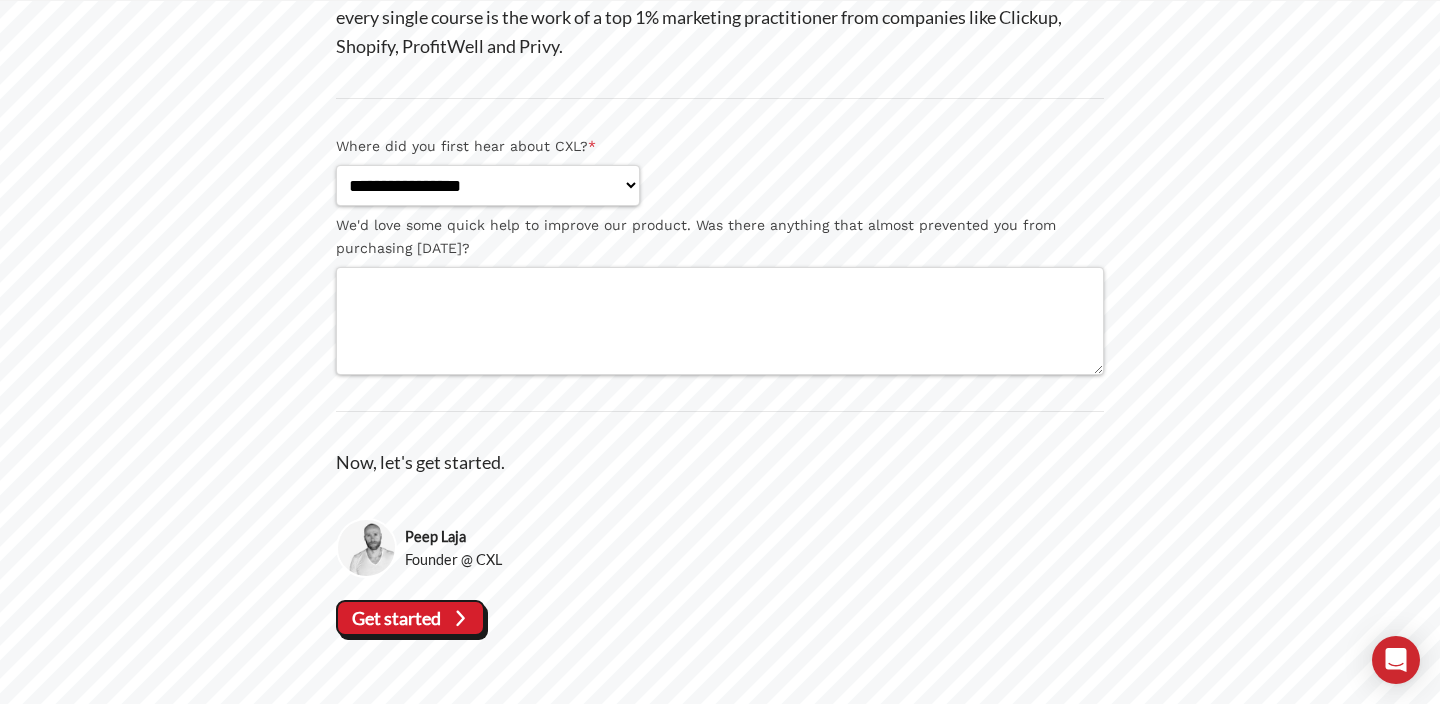 click 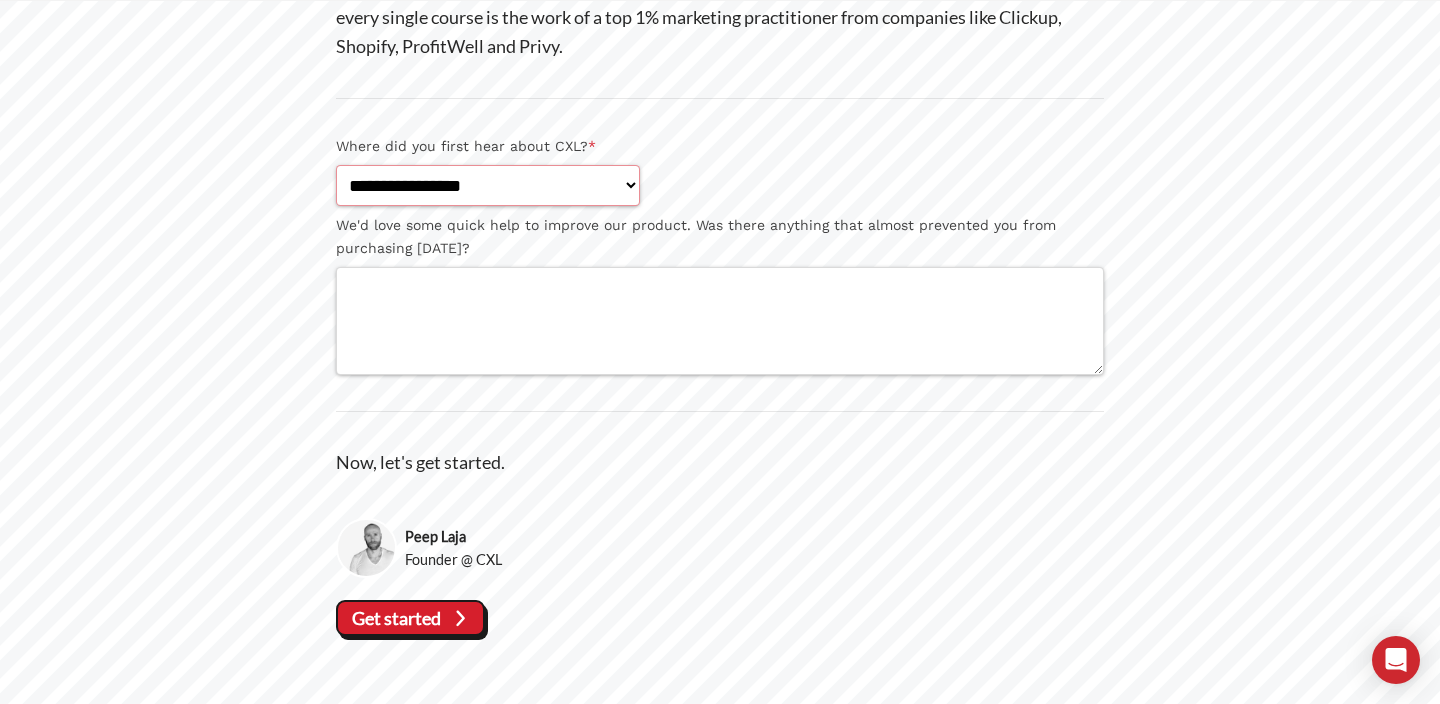 click on "**********" at bounding box center [488, 185] 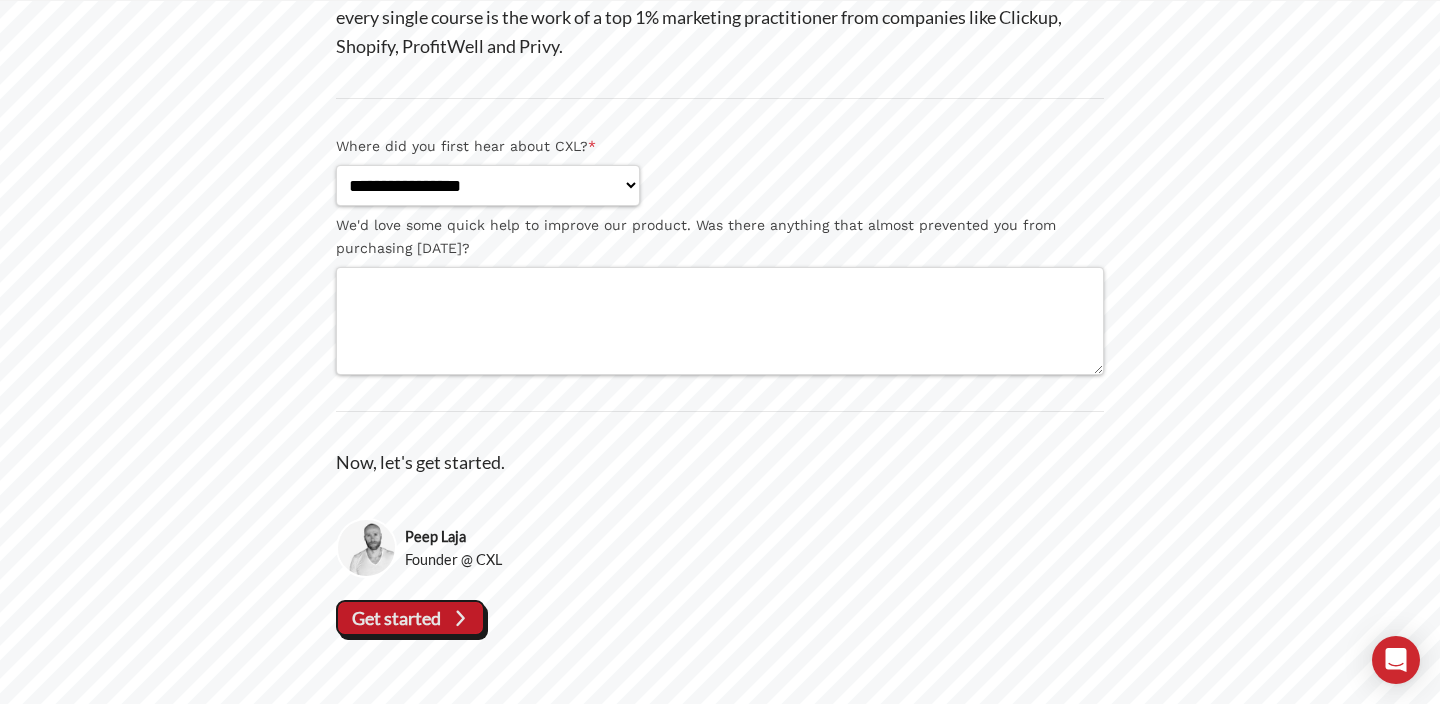 click on "Get started" at bounding box center [410, 618] 